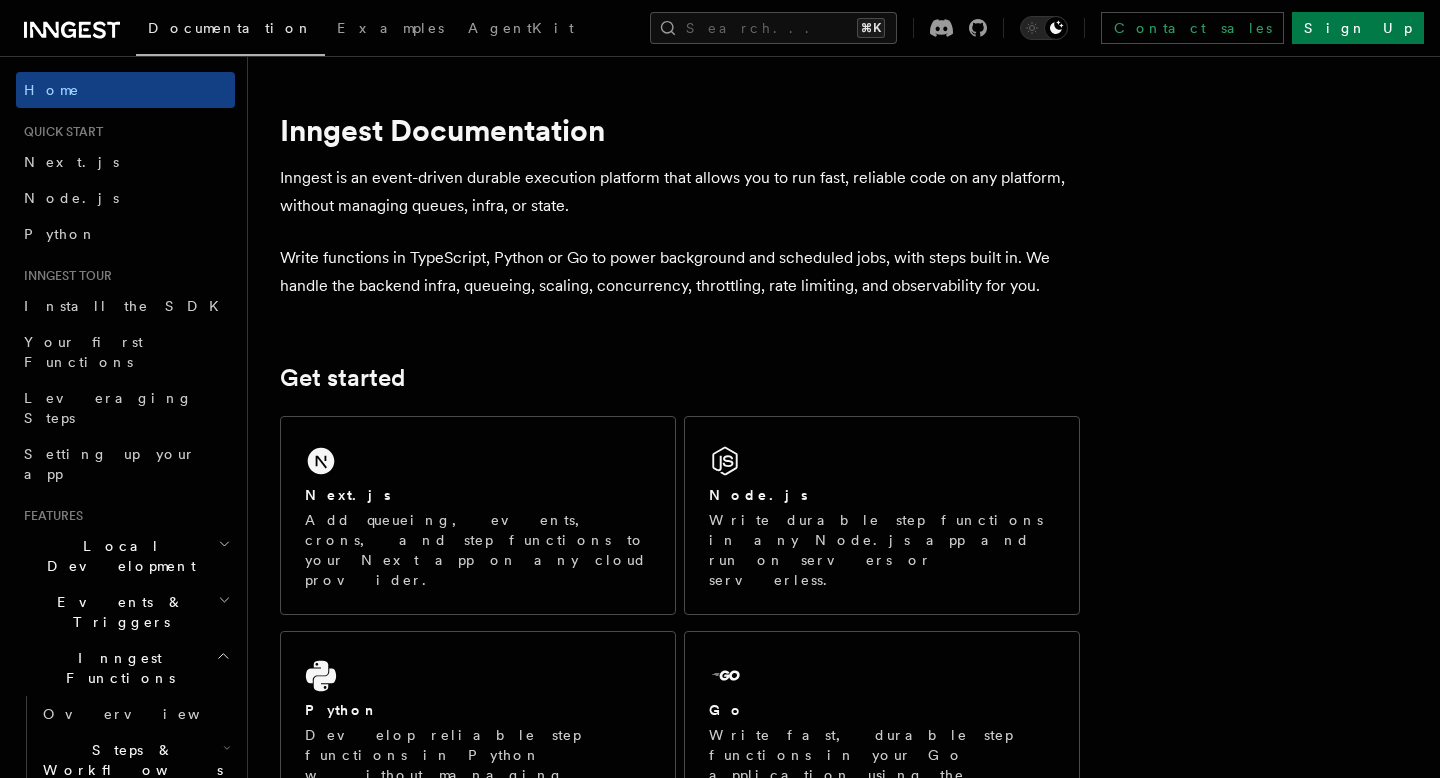 scroll, scrollTop: 123, scrollLeft: 0, axis: vertical 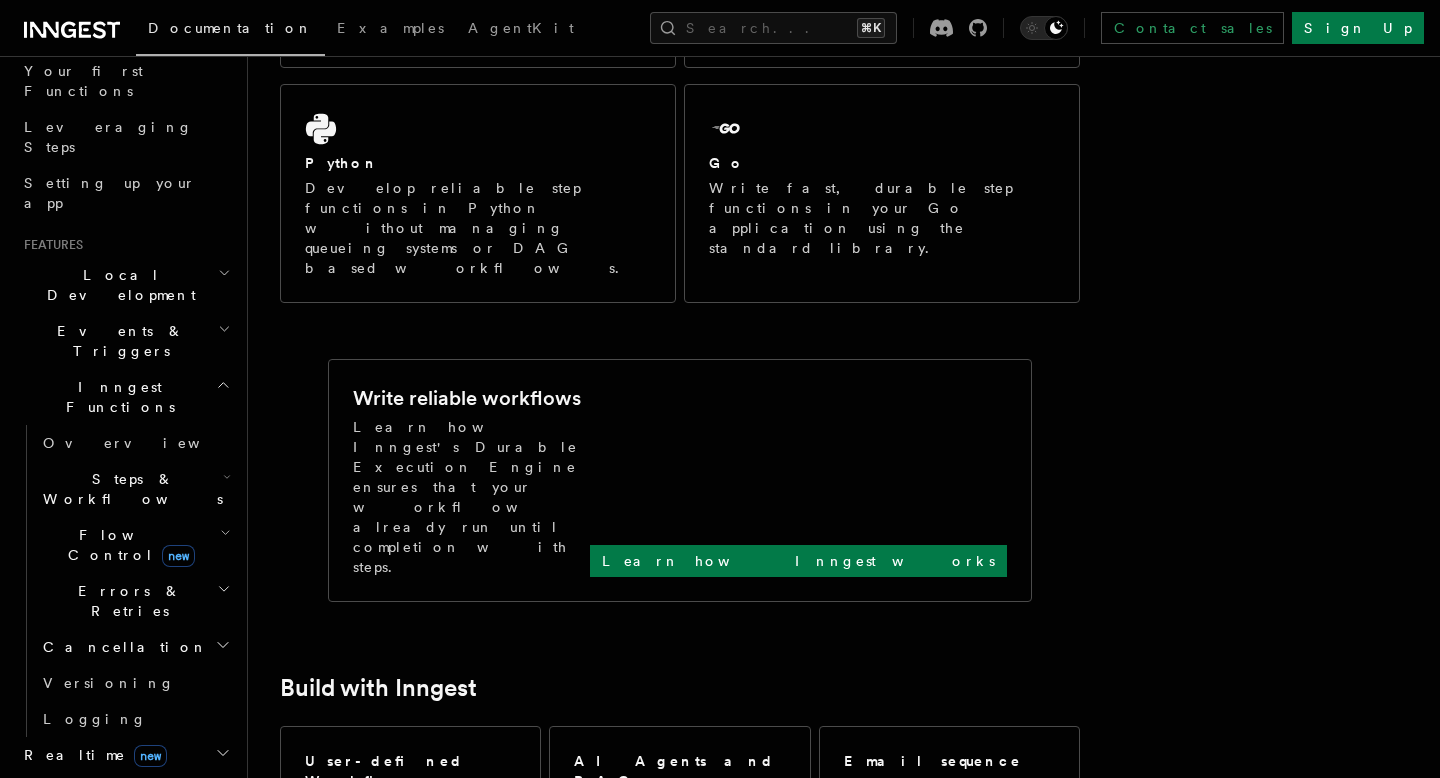 click on "Flow Control new" at bounding box center [135, 545] 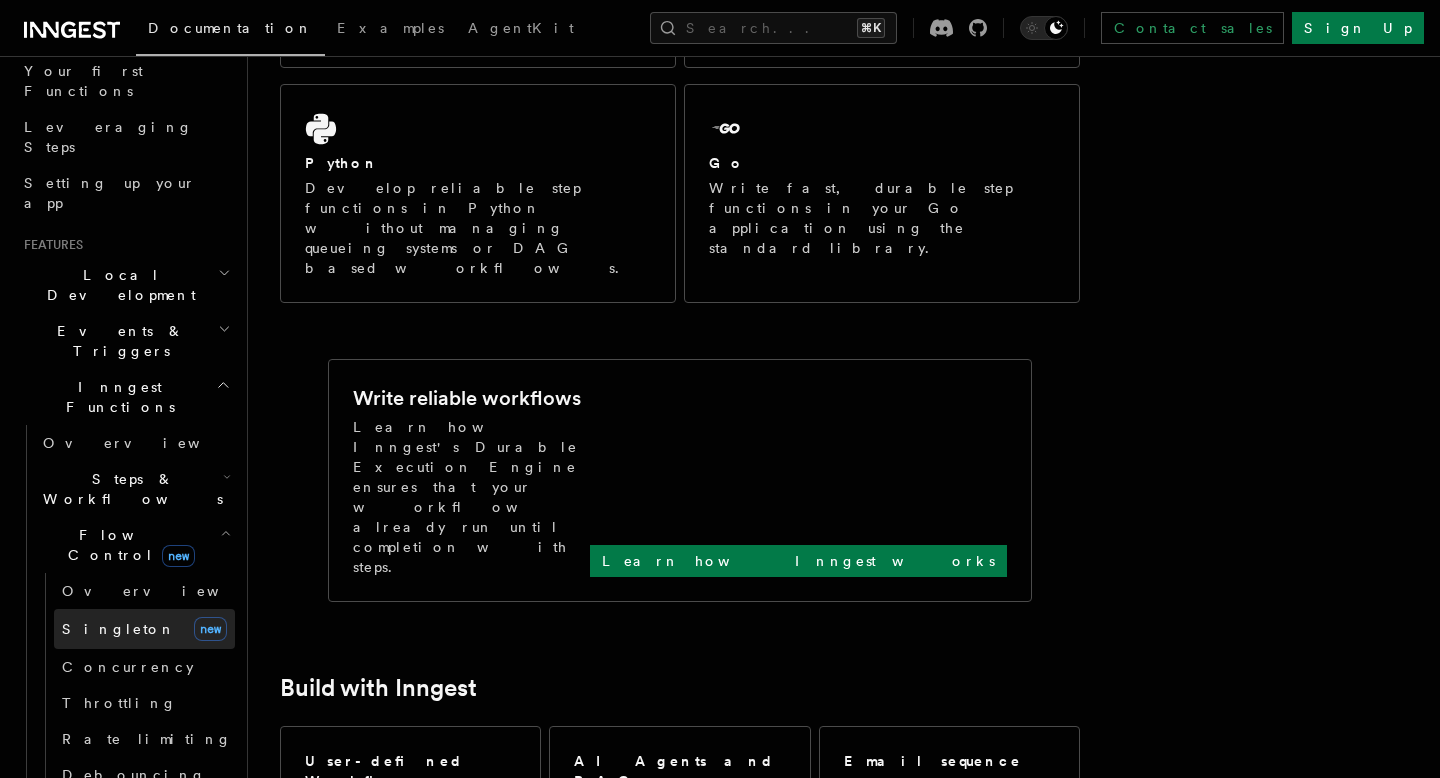 click on "Singleton" at bounding box center [119, 629] 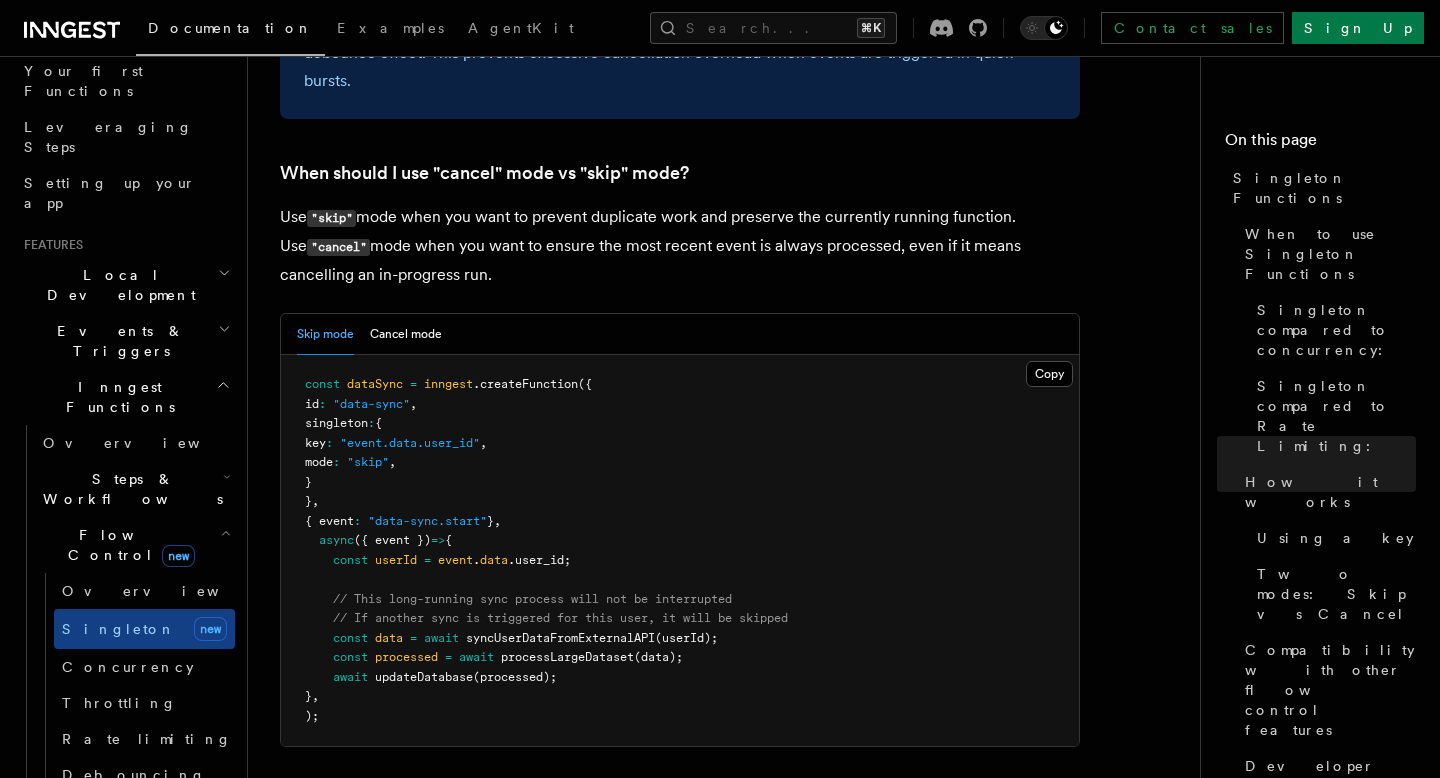 scroll, scrollTop: 2716, scrollLeft: 0, axis: vertical 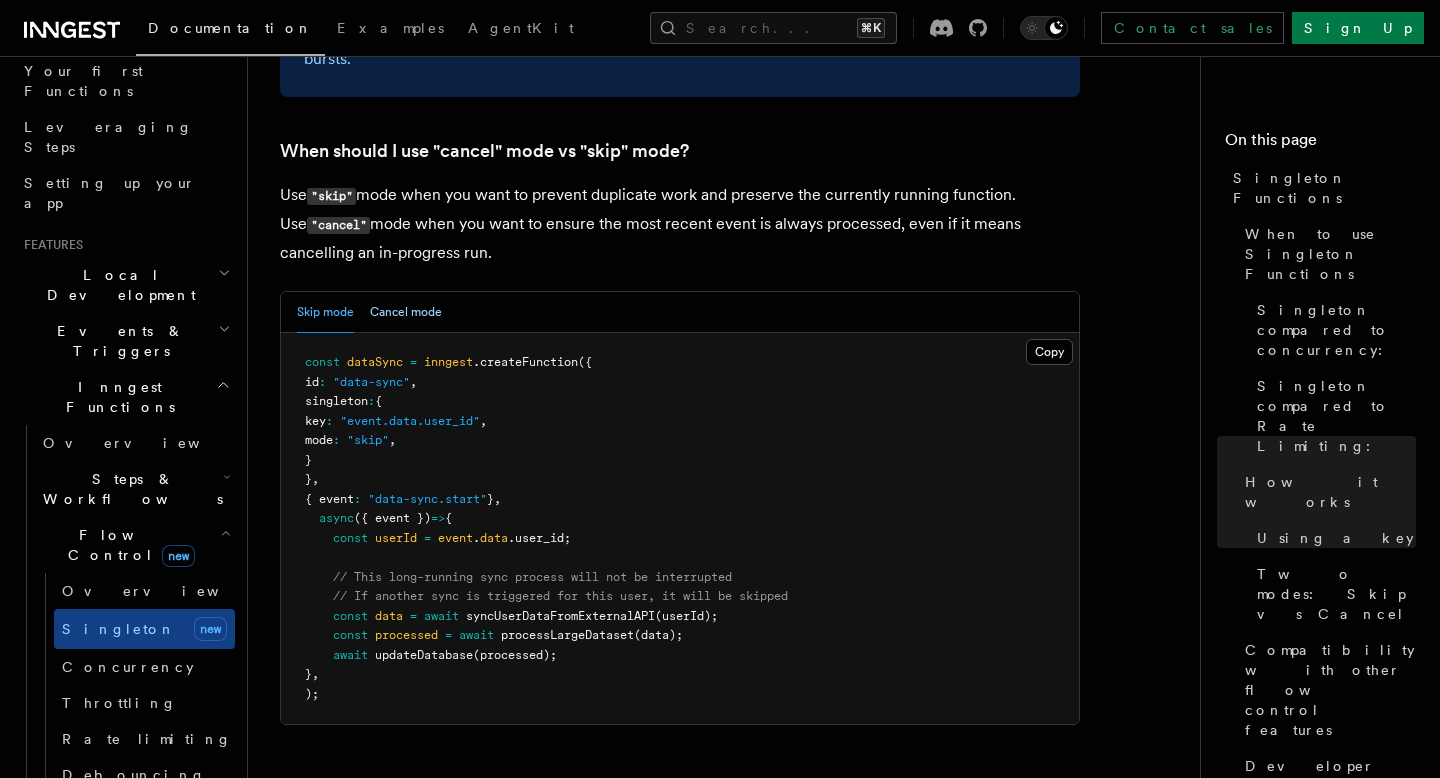 click on "Cancel mode" at bounding box center (406, 312) 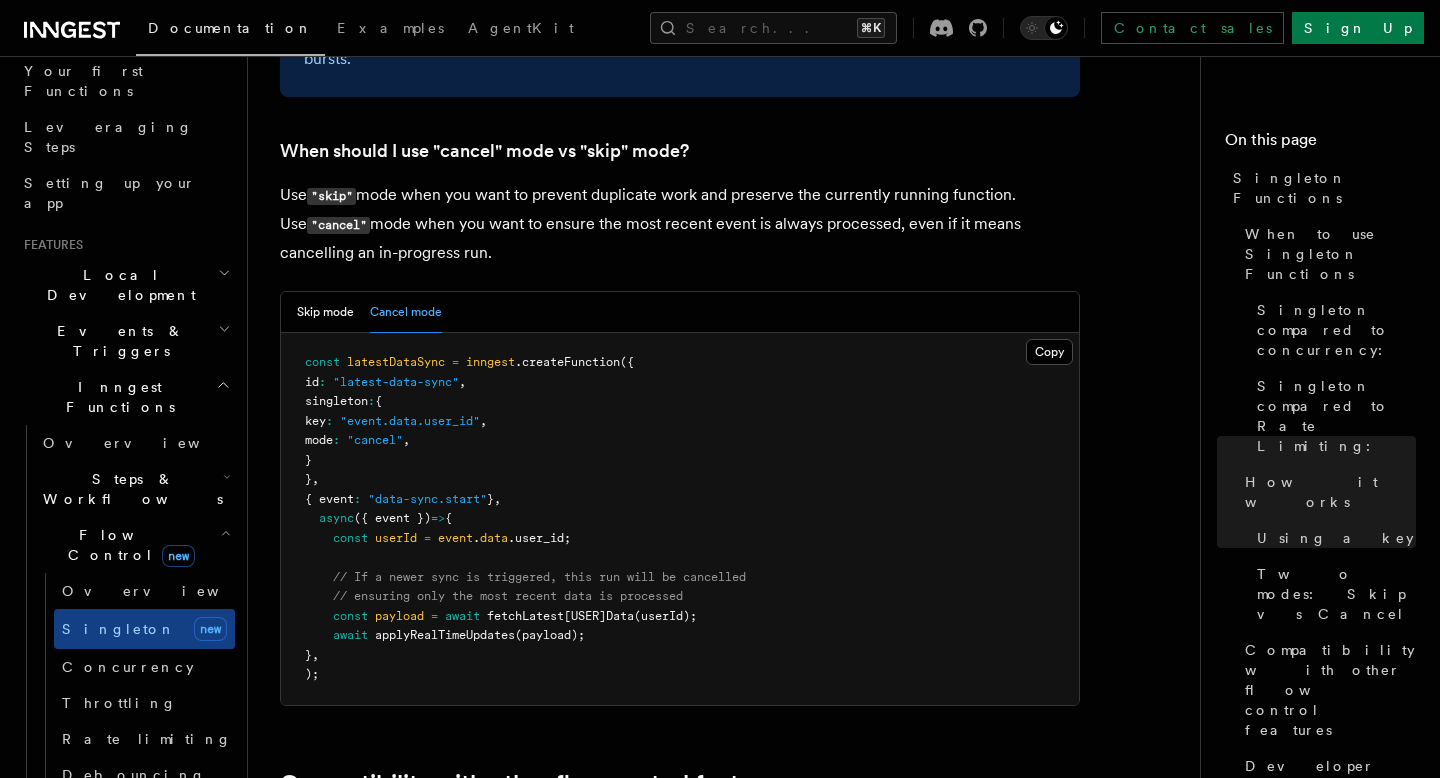 click on "Skip mode Cancel mode" at bounding box center (369, 312) 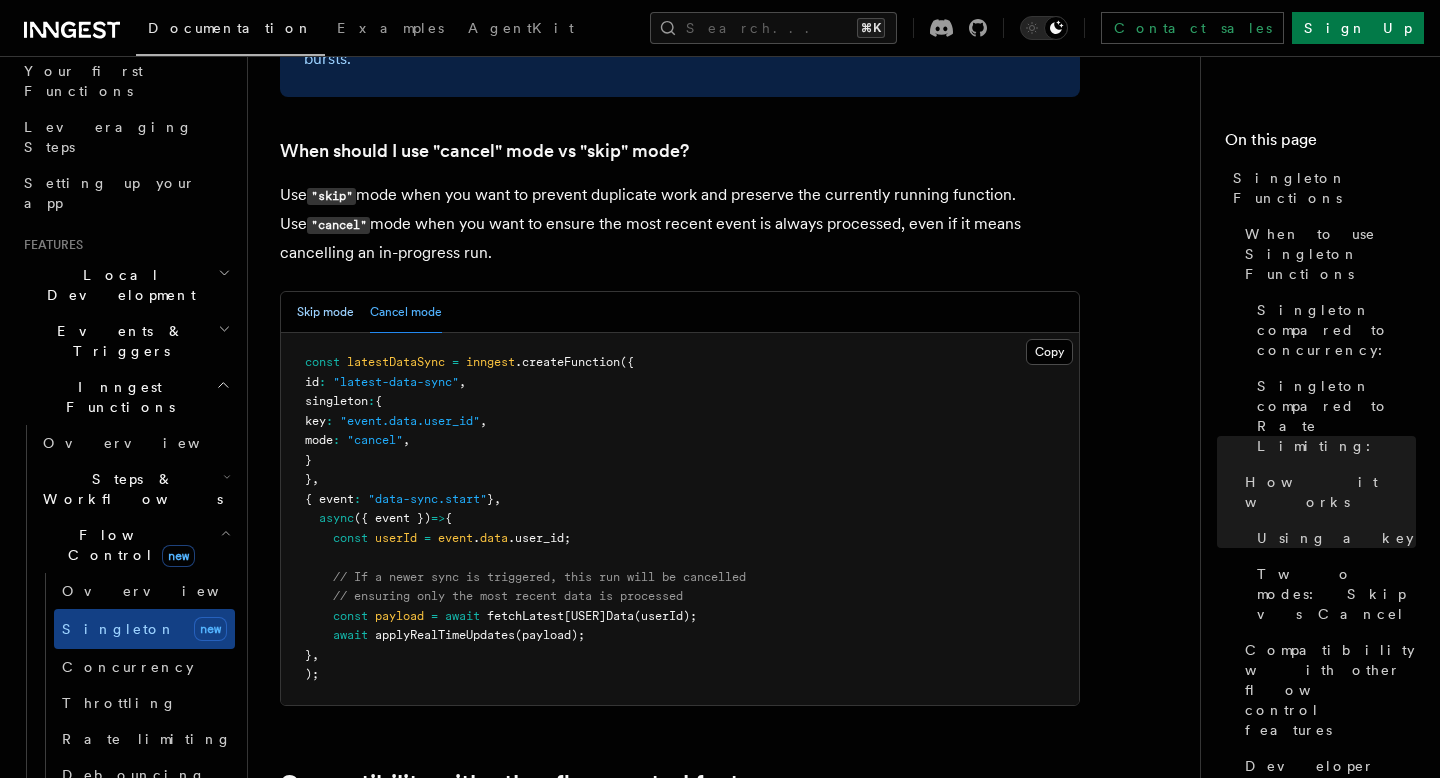 click on "Skip mode" at bounding box center (325, 312) 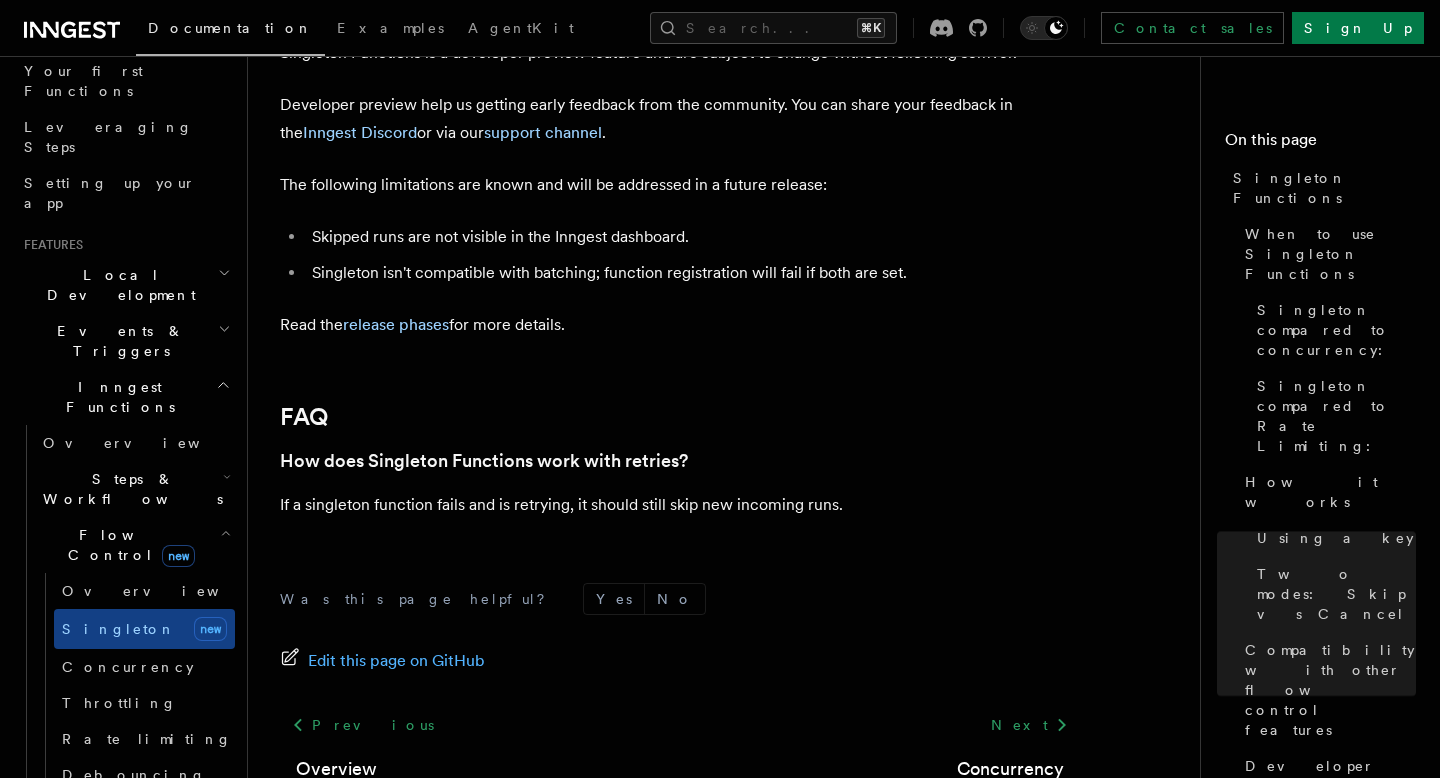 scroll, scrollTop: 4075, scrollLeft: 0, axis: vertical 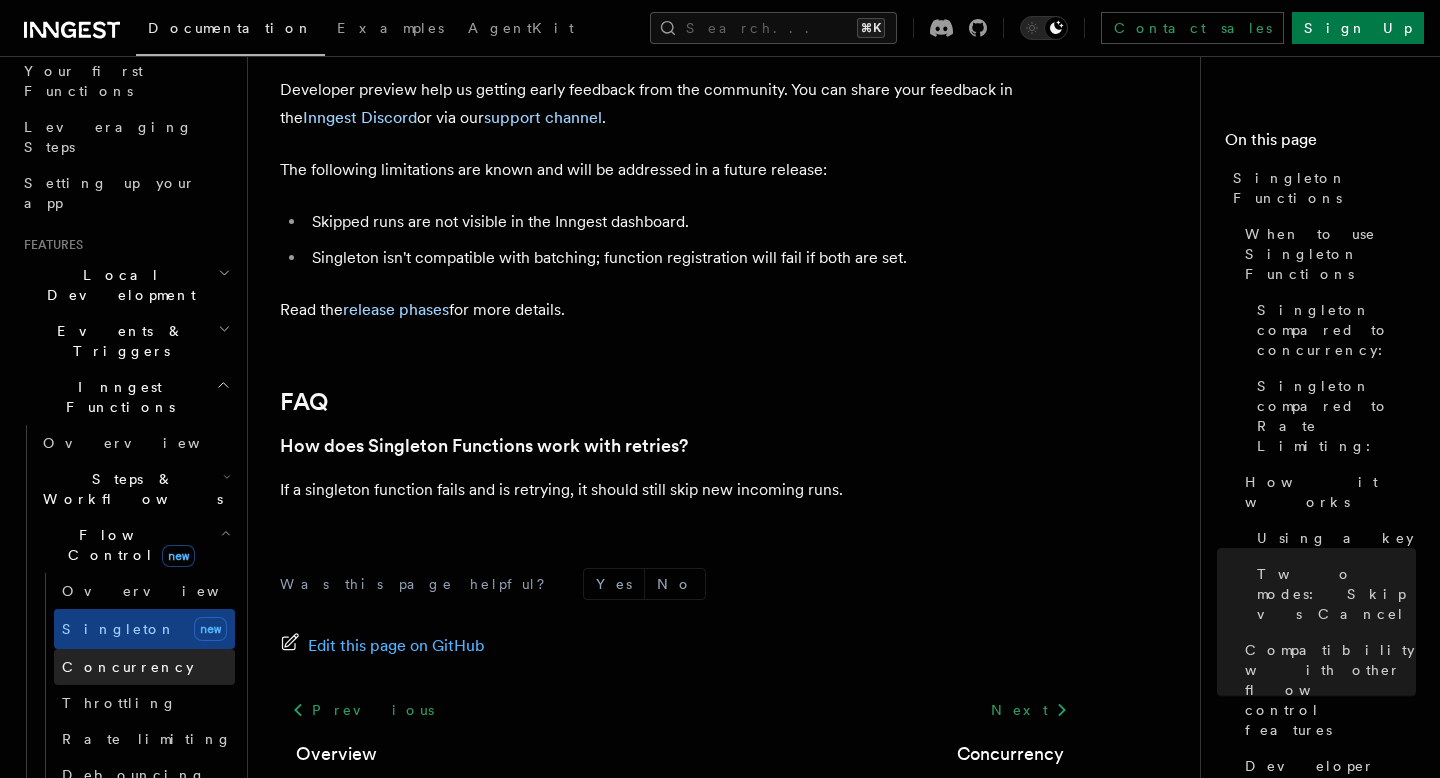 click on "Concurrency" at bounding box center [144, 667] 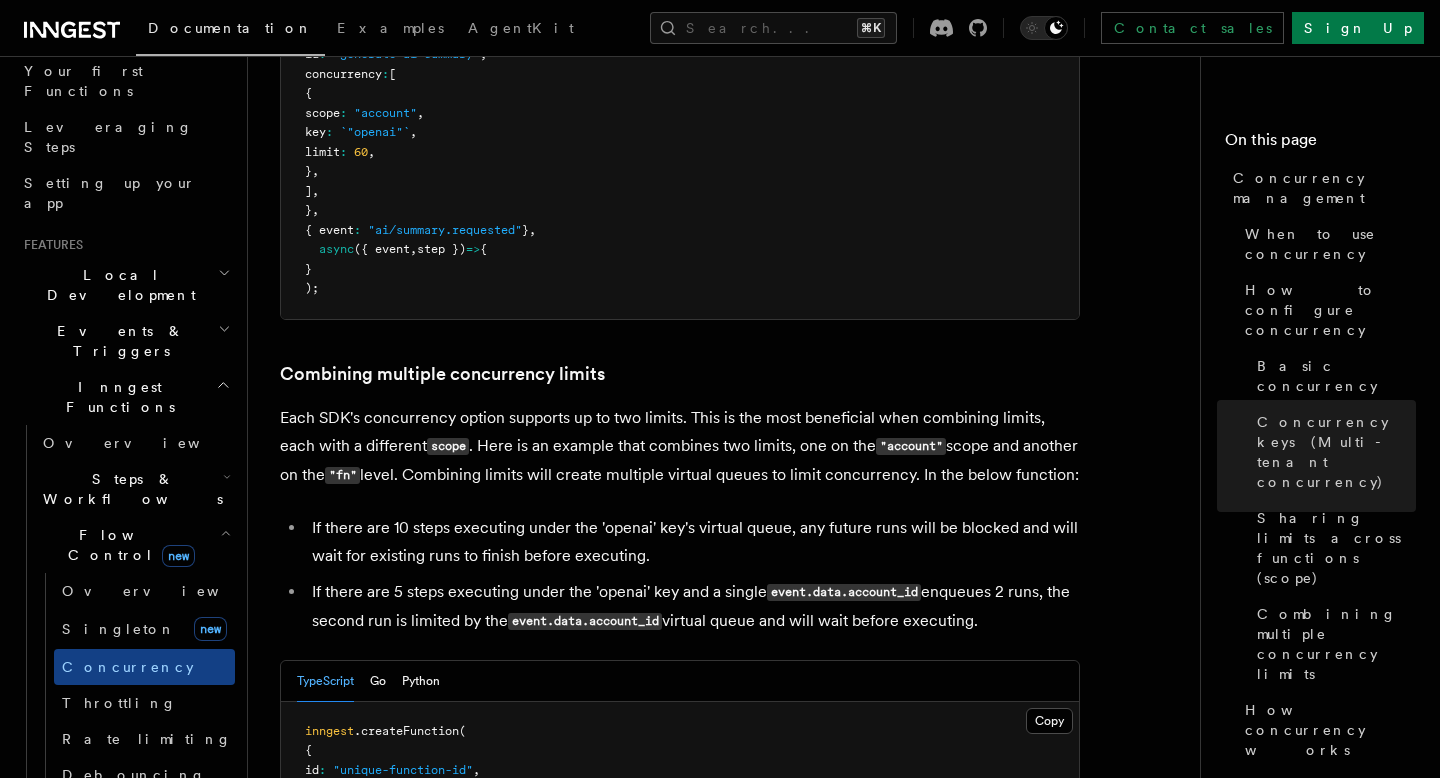 scroll, scrollTop: 2842, scrollLeft: 0, axis: vertical 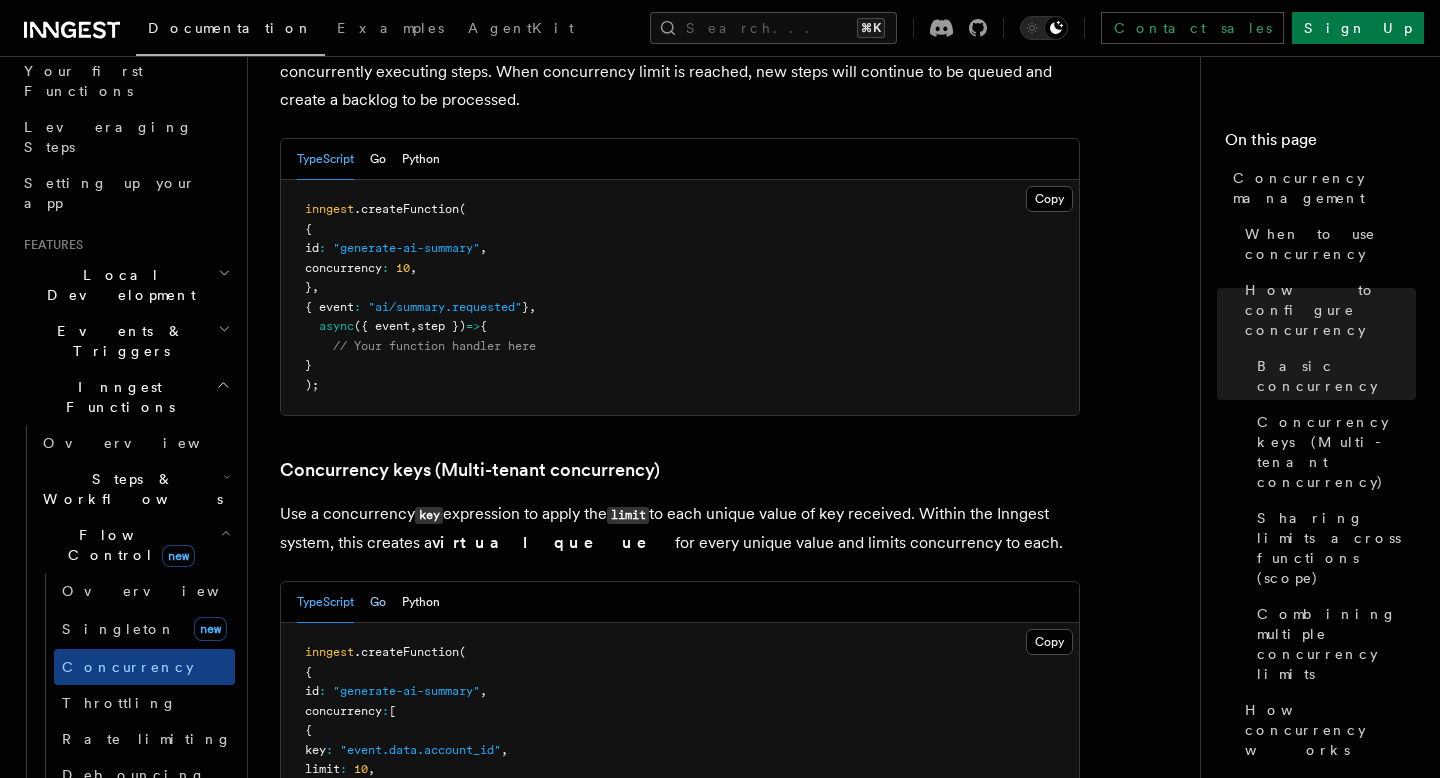 click on "Go" at bounding box center [378, 602] 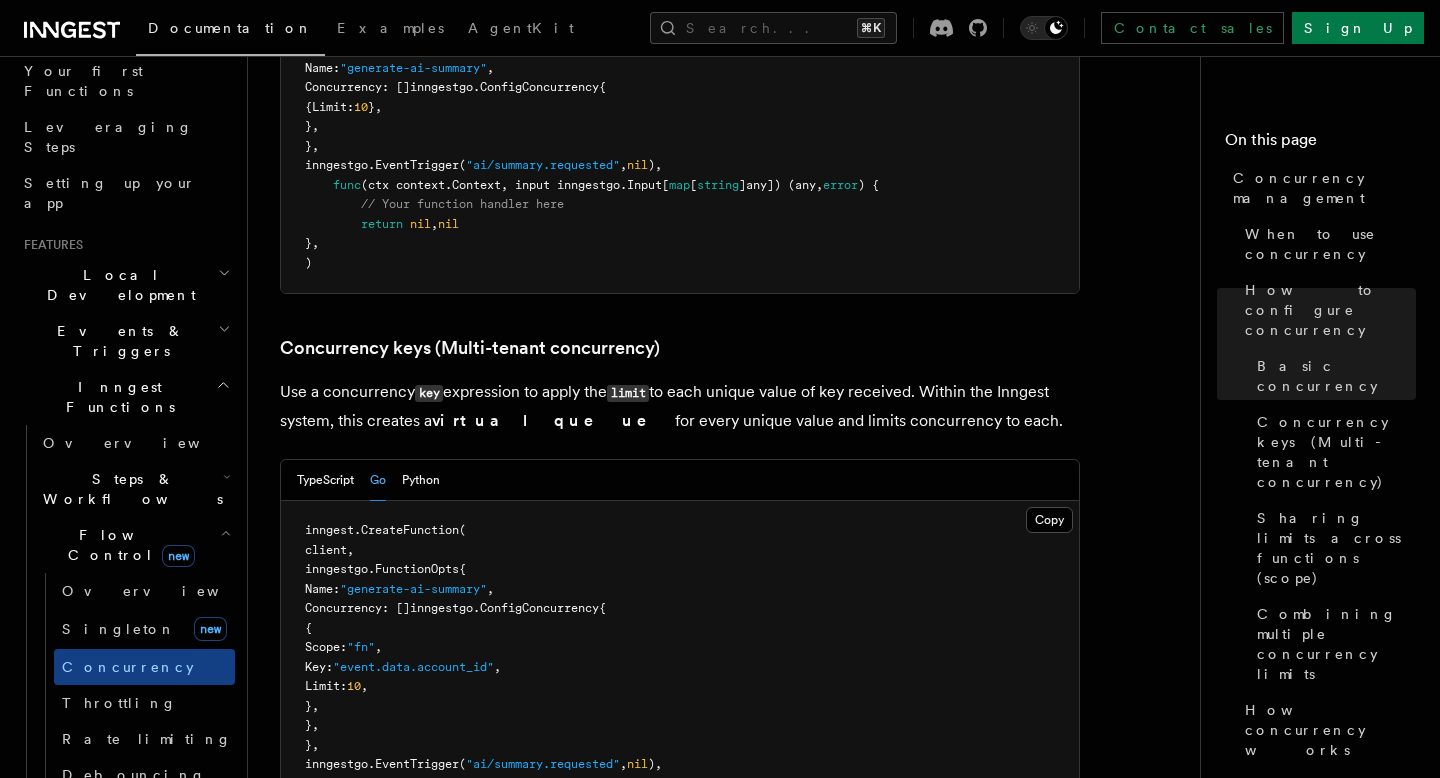 scroll, scrollTop: 1660, scrollLeft: 0, axis: vertical 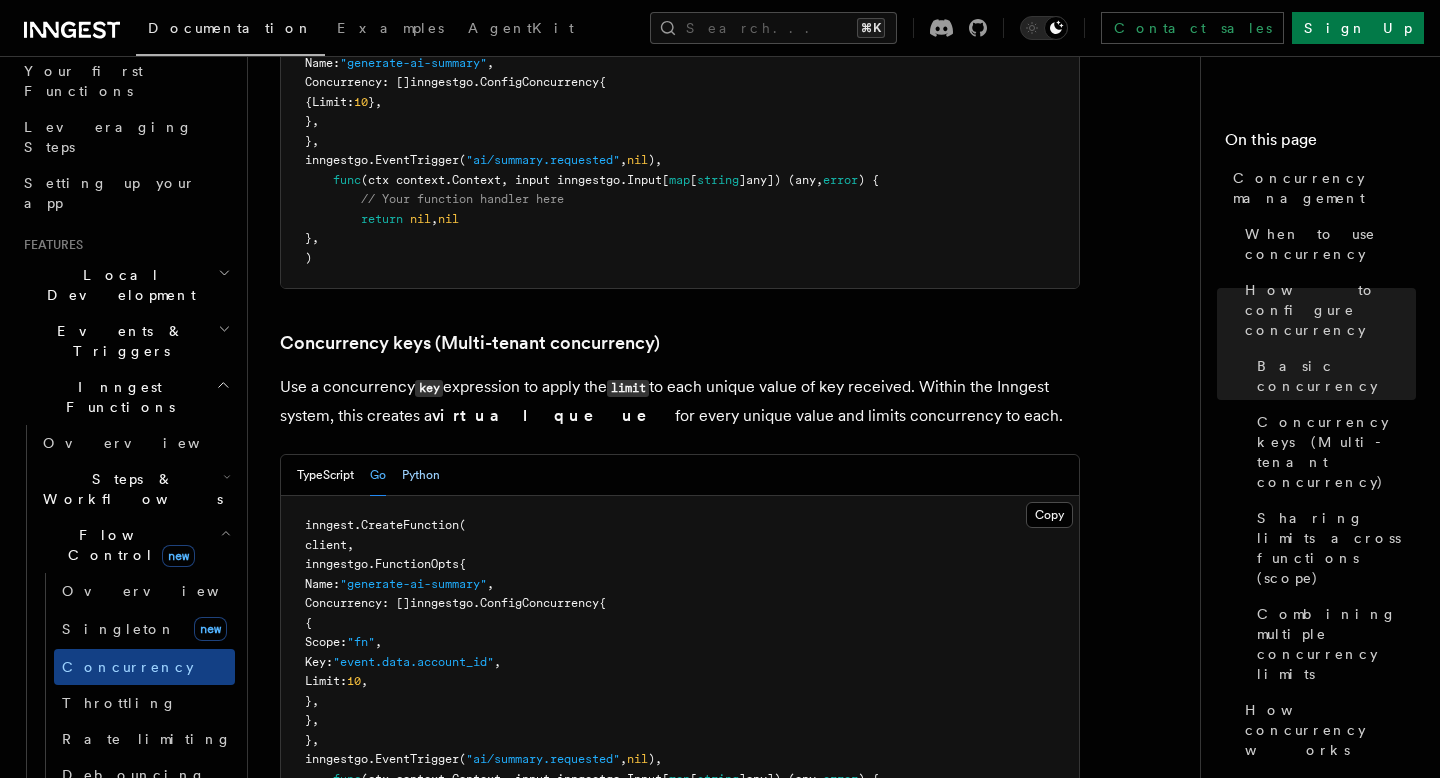 click on "Python" at bounding box center [421, 475] 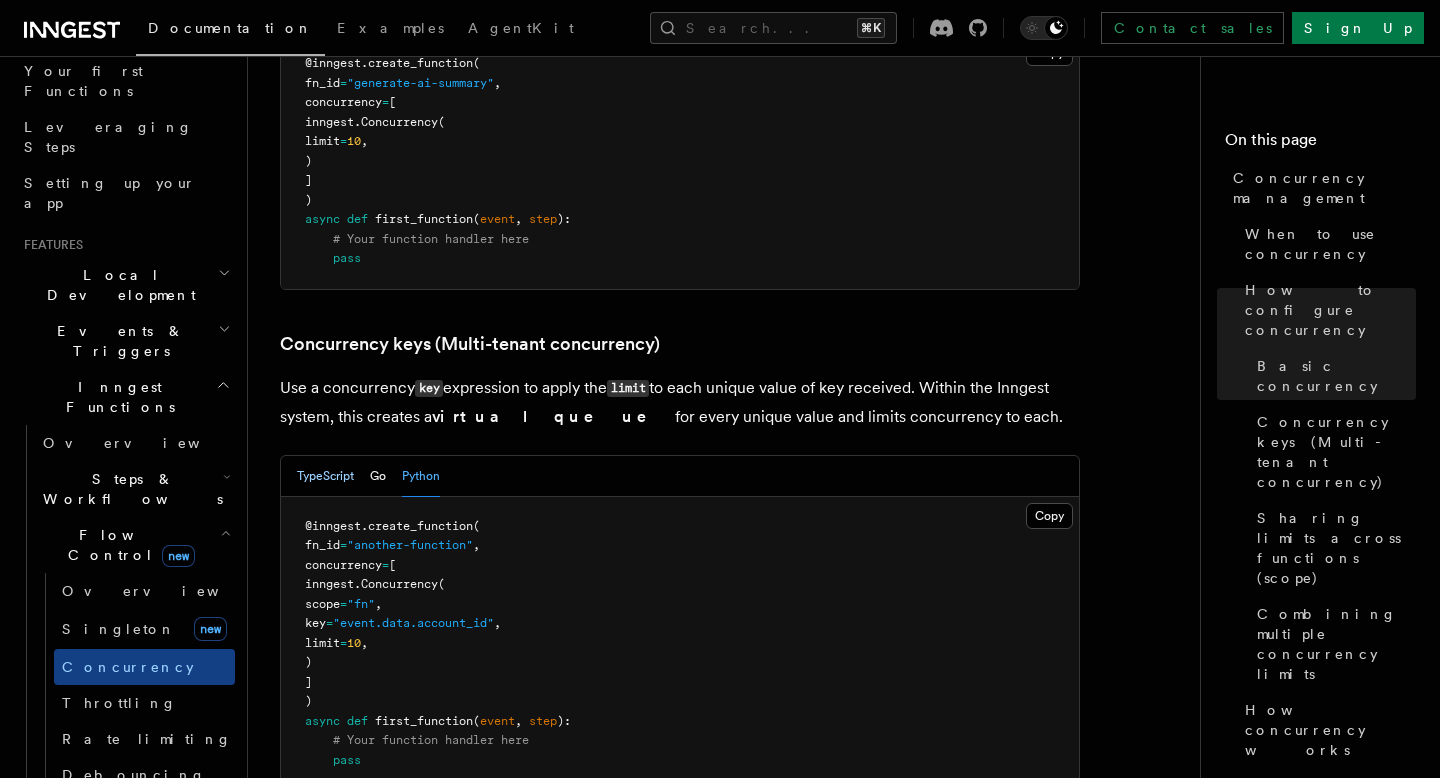click on "TypeScript" at bounding box center (325, 476) 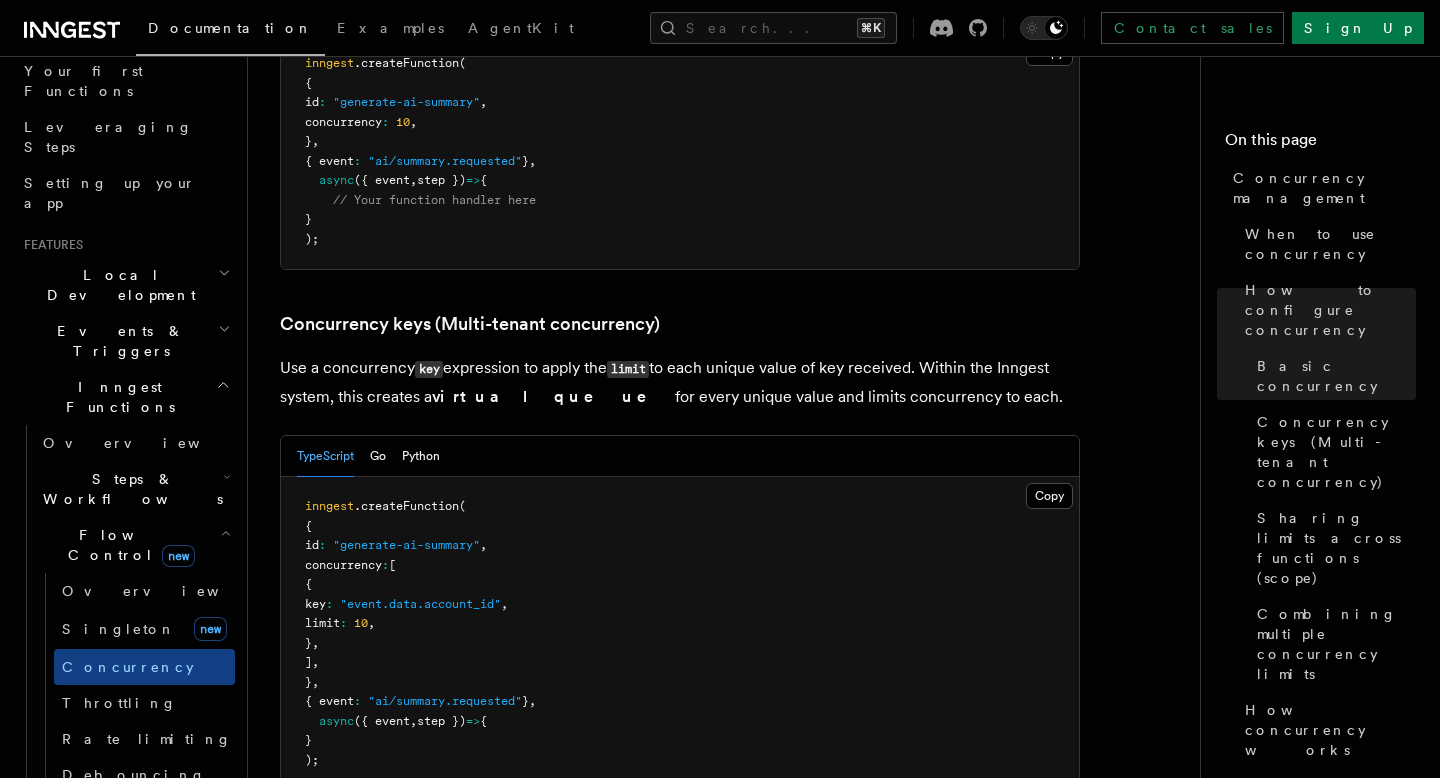 scroll, scrollTop: 1582, scrollLeft: 0, axis: vertical 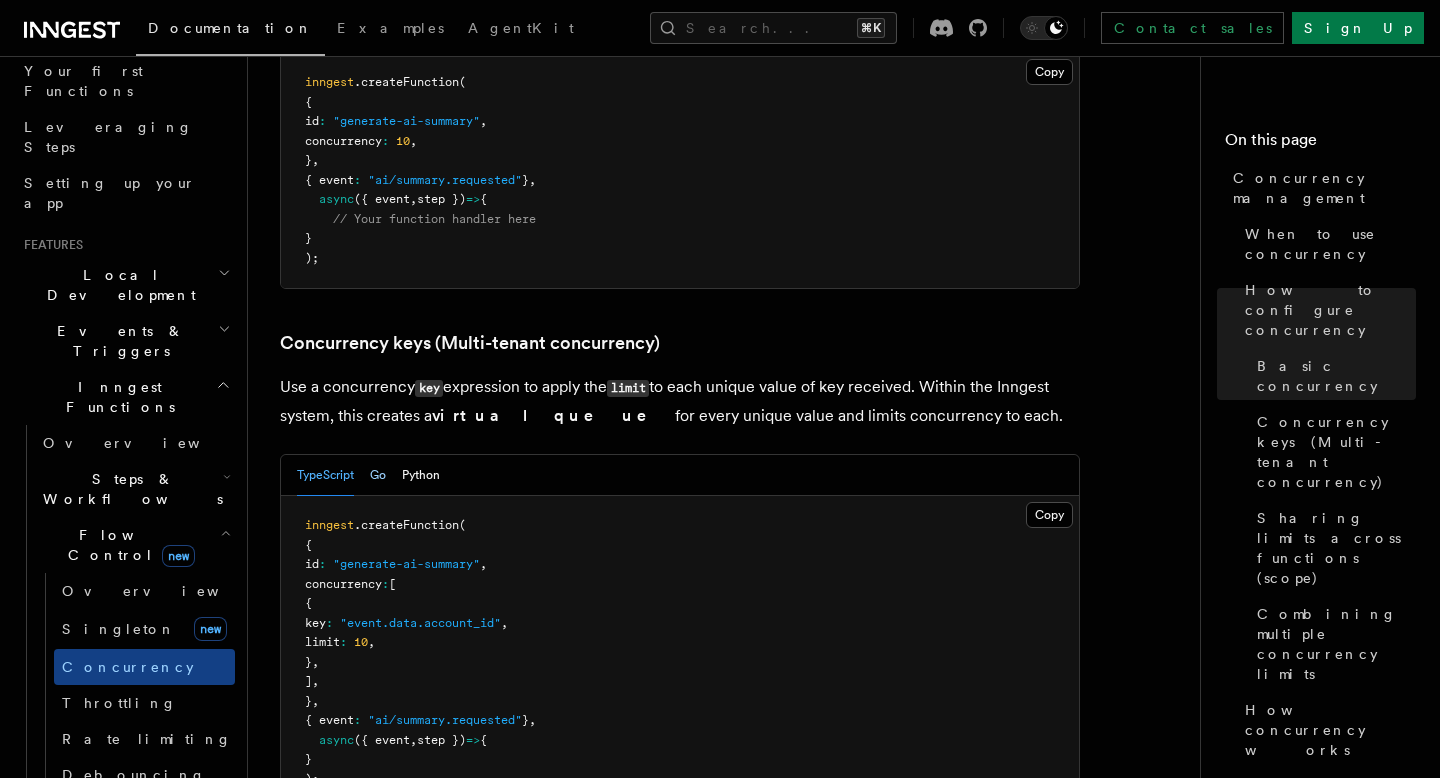 click on "Go" at bounding box center (378, 475) 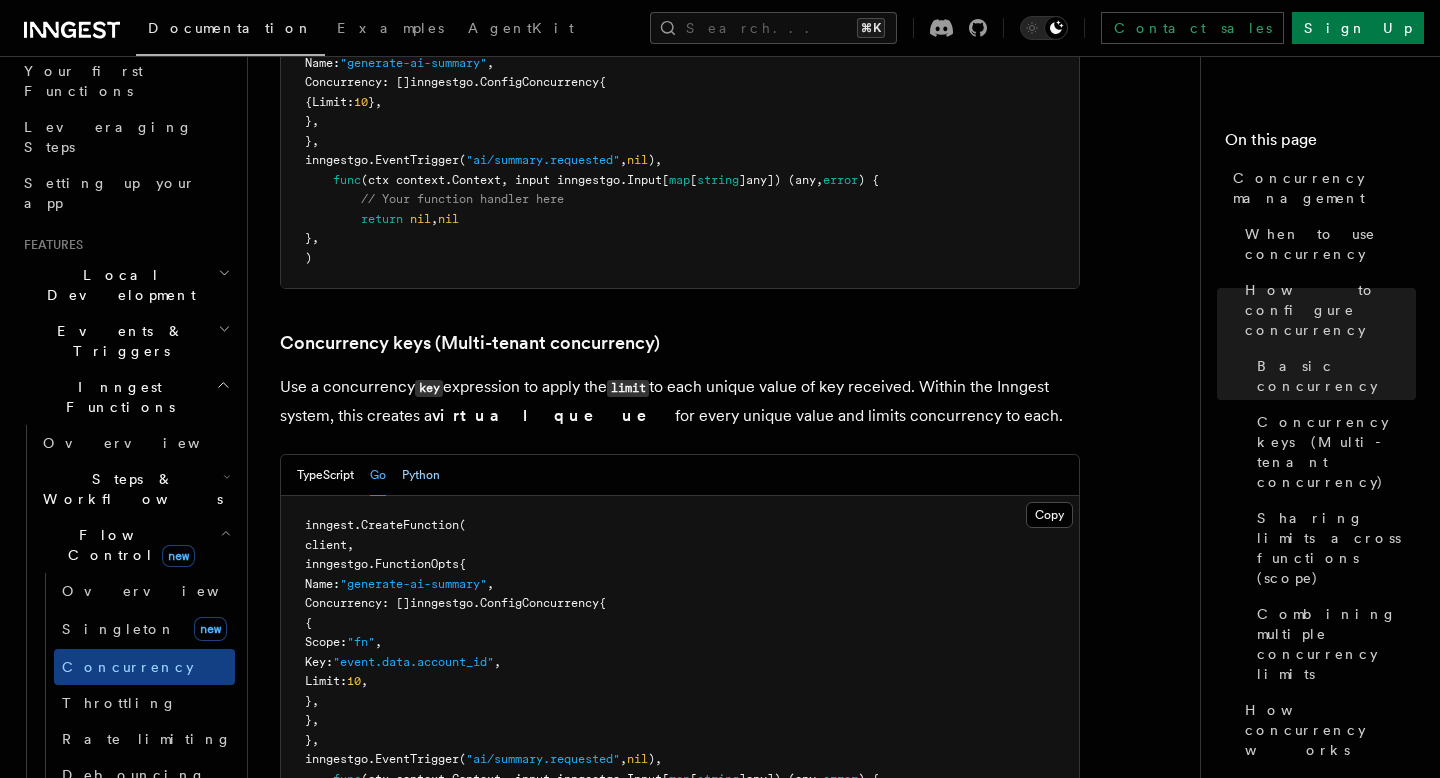 click on "Python" at bounding box center (421, 475) 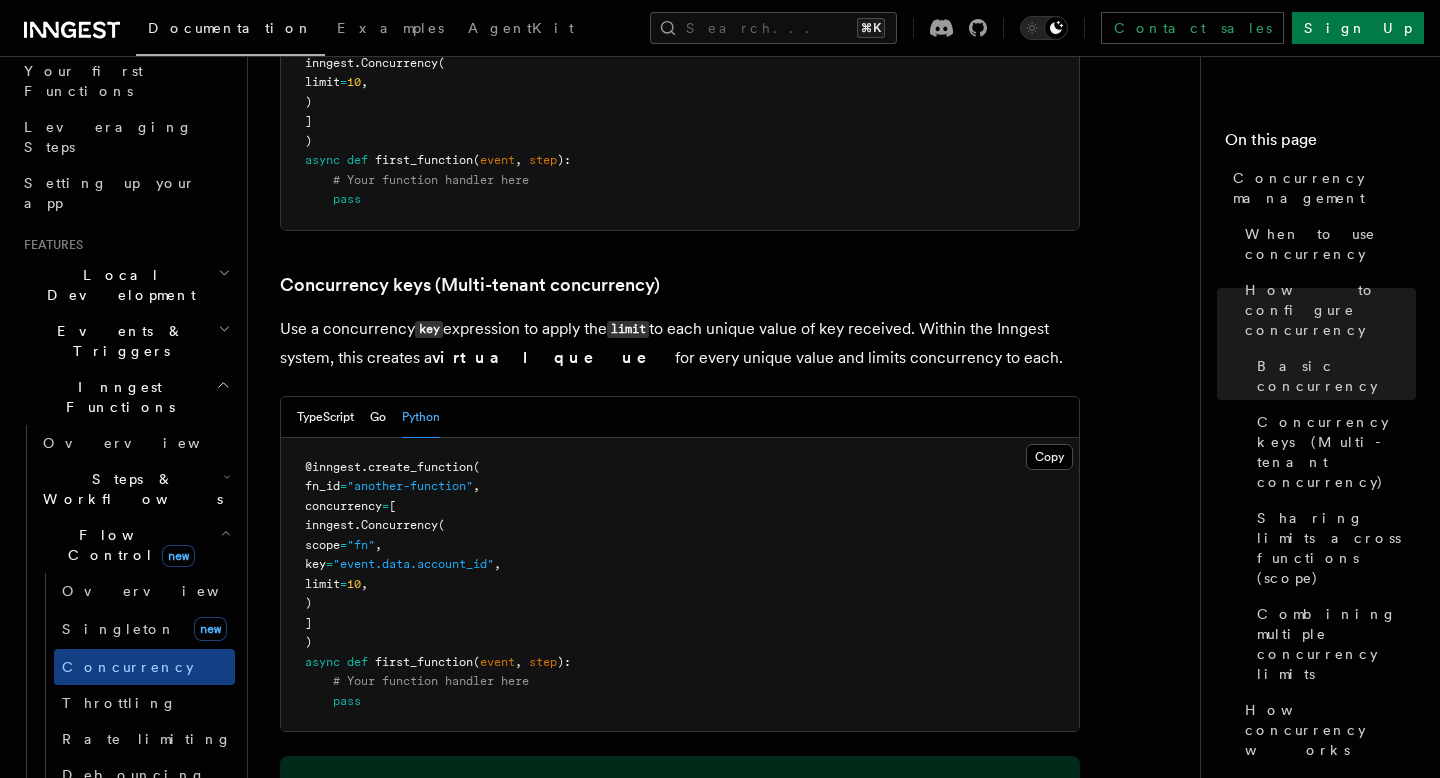 scroll, scrollTop: 1601, scrollLeft: 0, axis: vertical 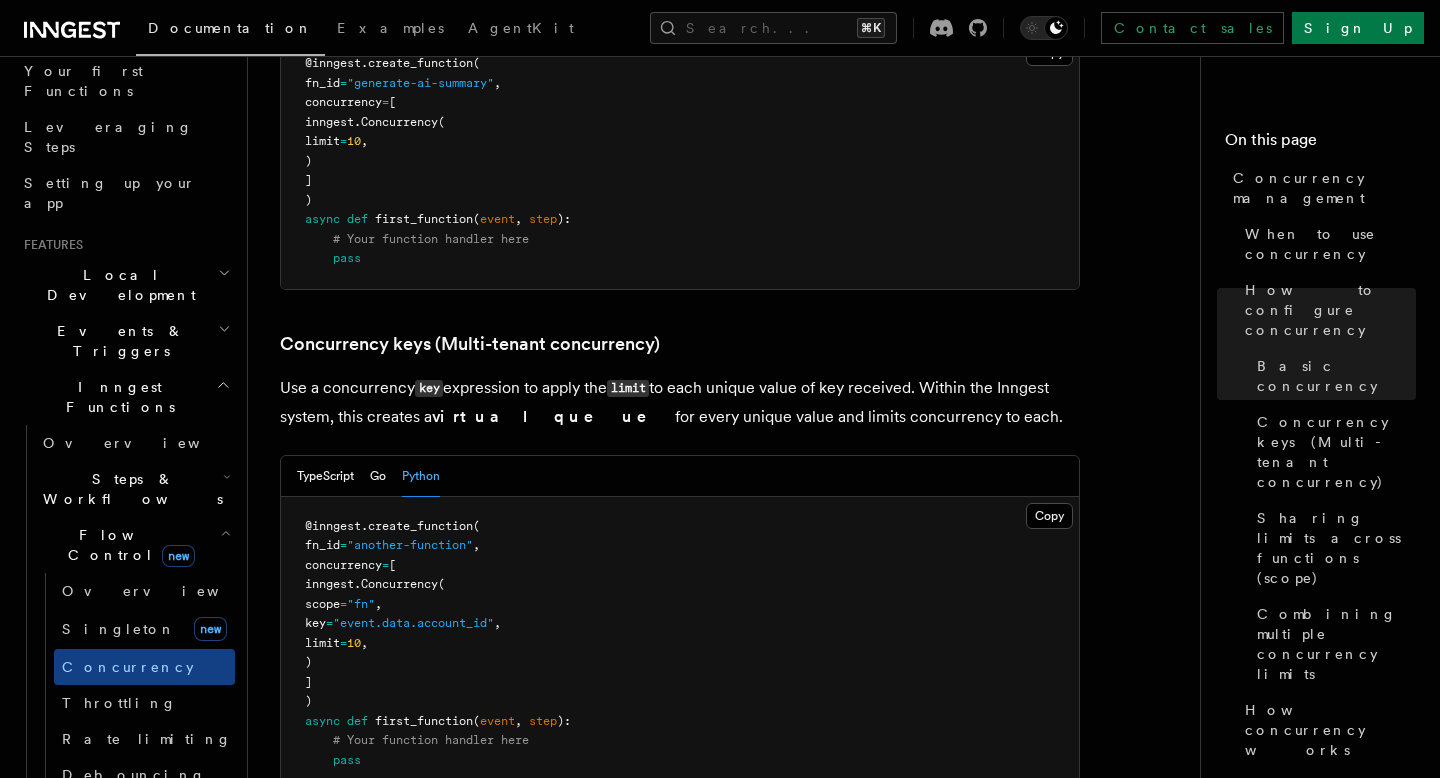 click on "TypeScript Go Python" at bounding box center (368, 476) 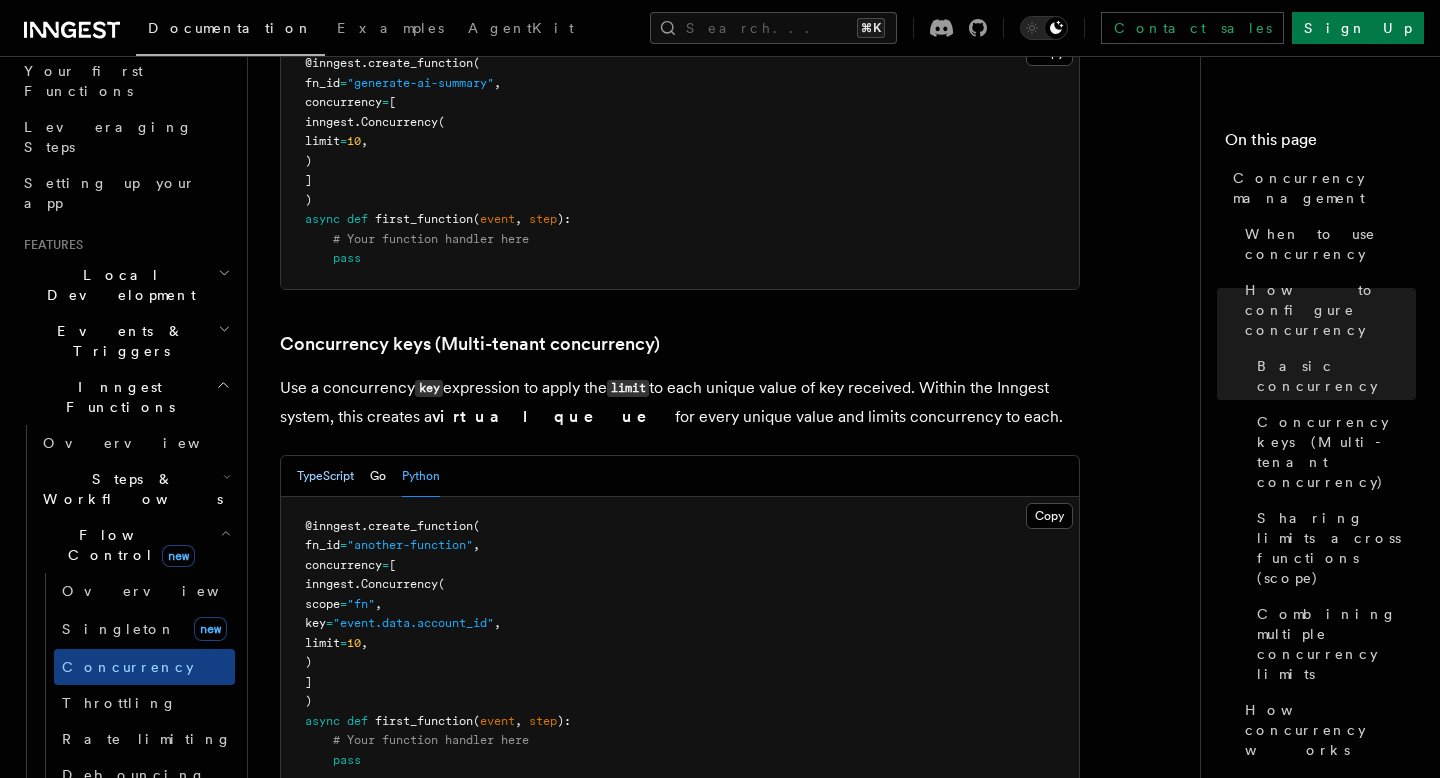 click on "TypeScript" at bounding box center (325, 476) 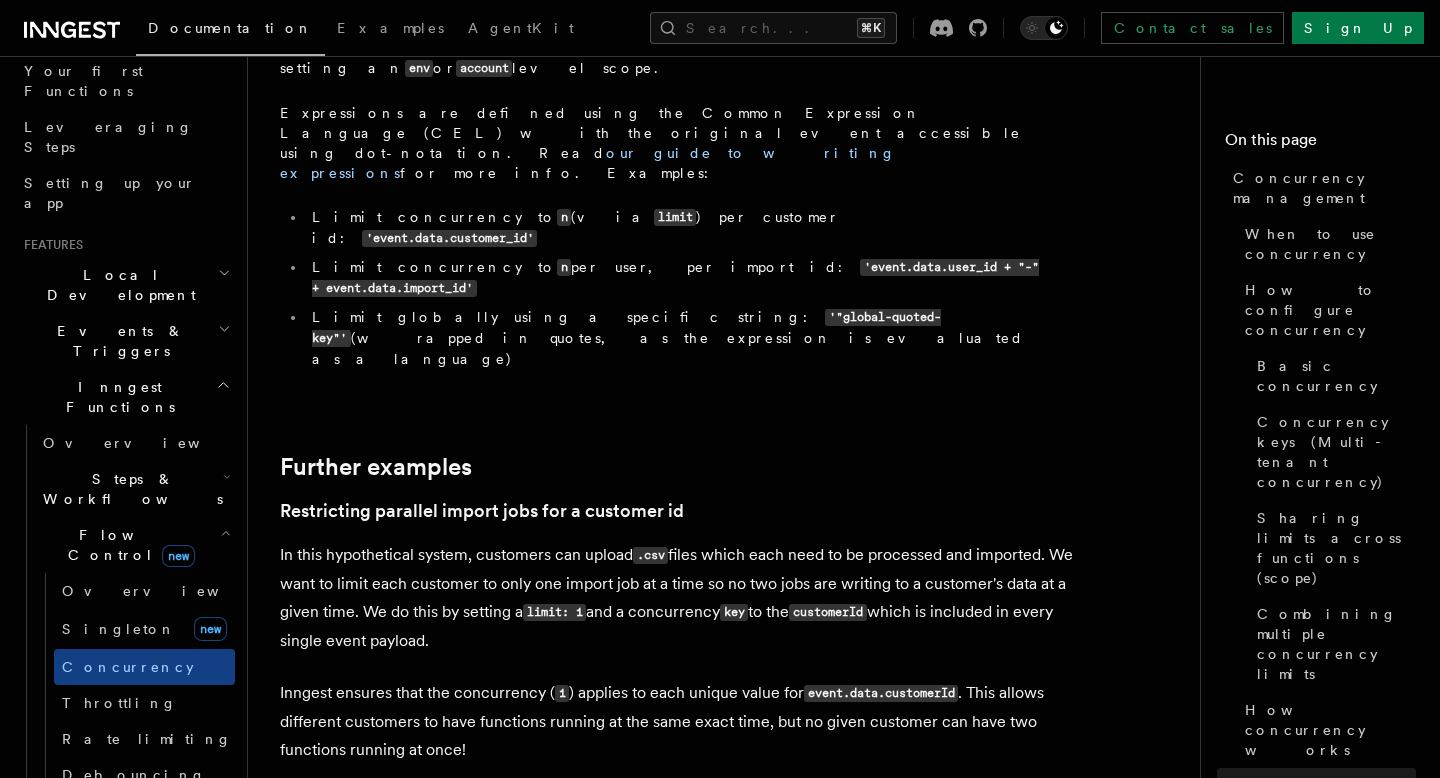 scroll, scrollTop: 7688, scrollLeft: 0, axis: vertical 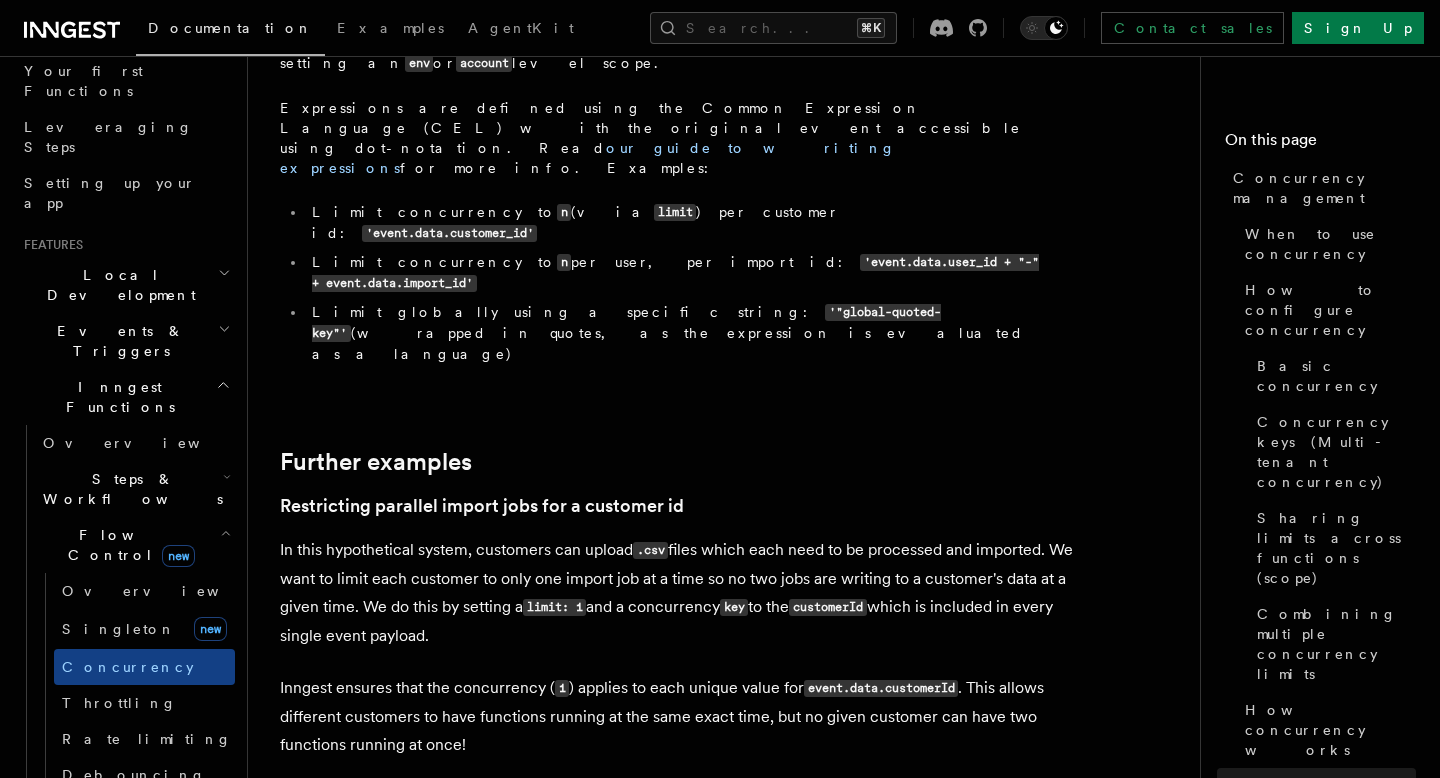 click on "Copy Copied" at bounding box center [1049, 844] 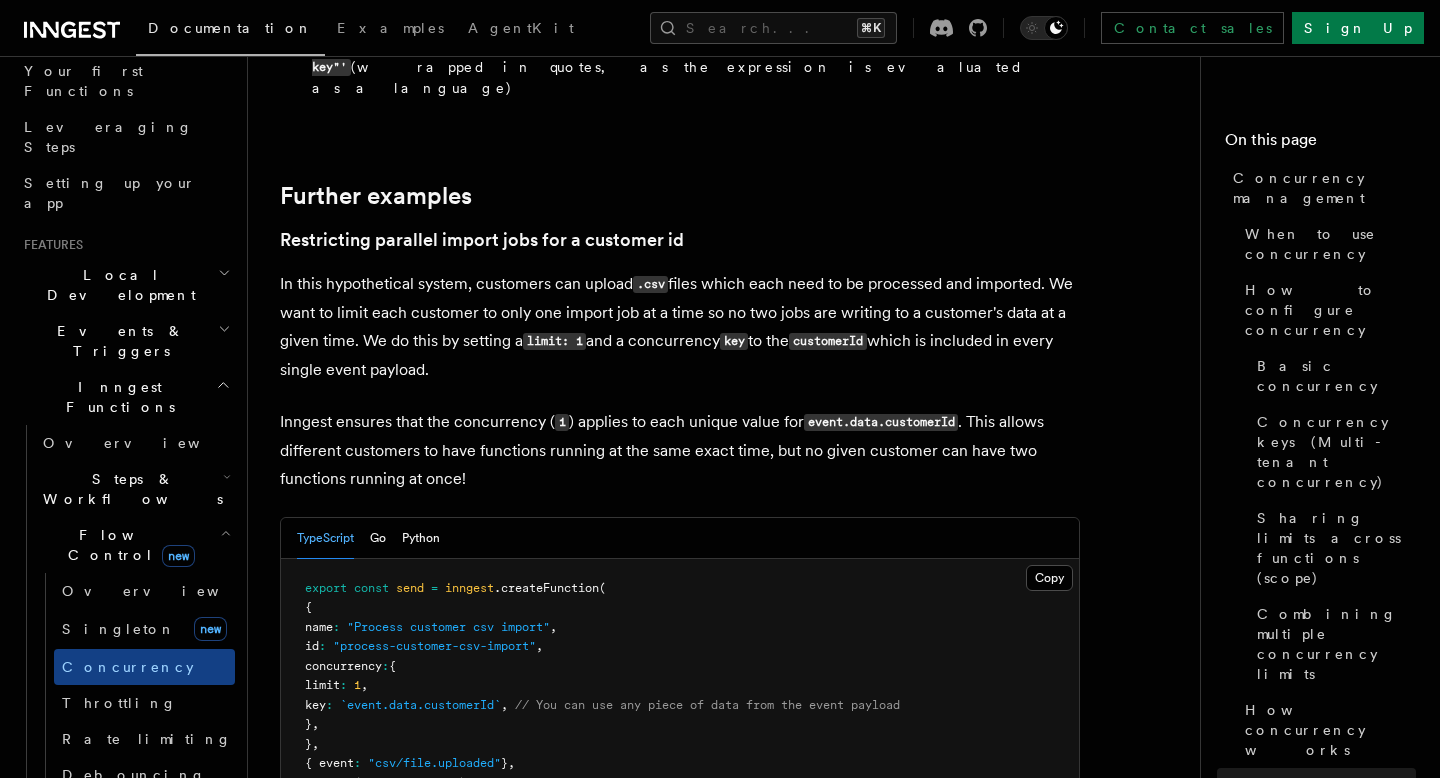 scroll, scrollTop: 8041, scrollLeft: 0, axis: vertical 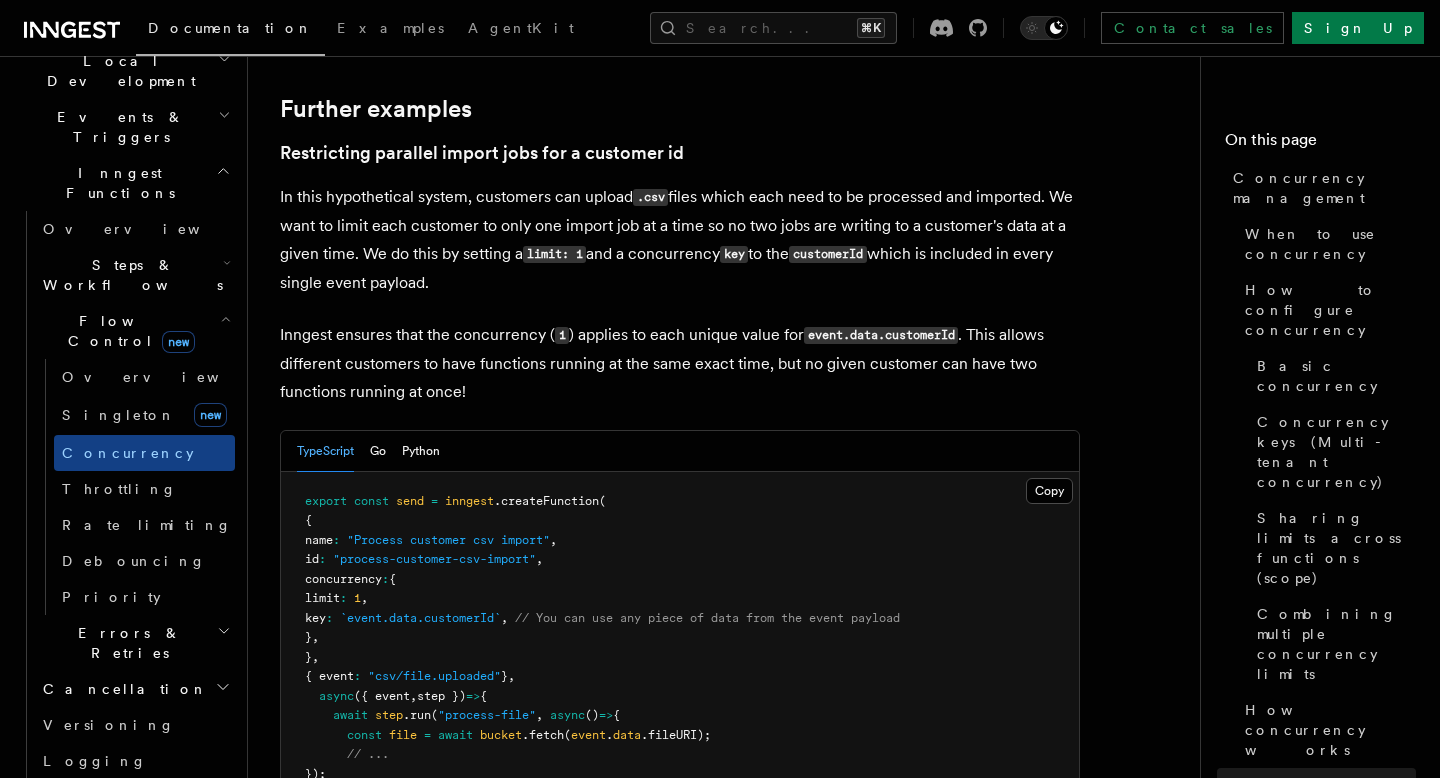 click on "Errors & Retries" at bounding box center (135, 643) 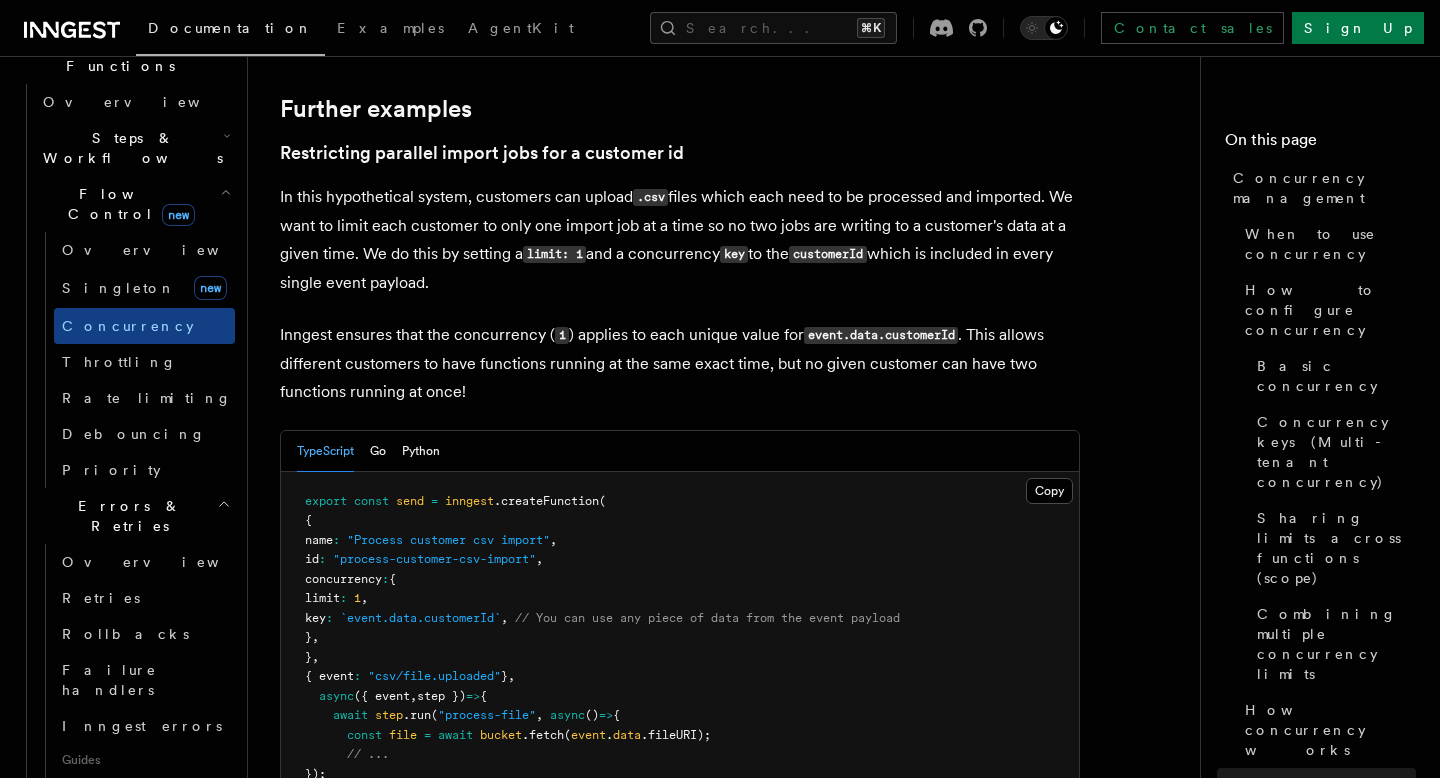 scroll, scrollTop: 649, scrollLeft: 0, axis: vertical 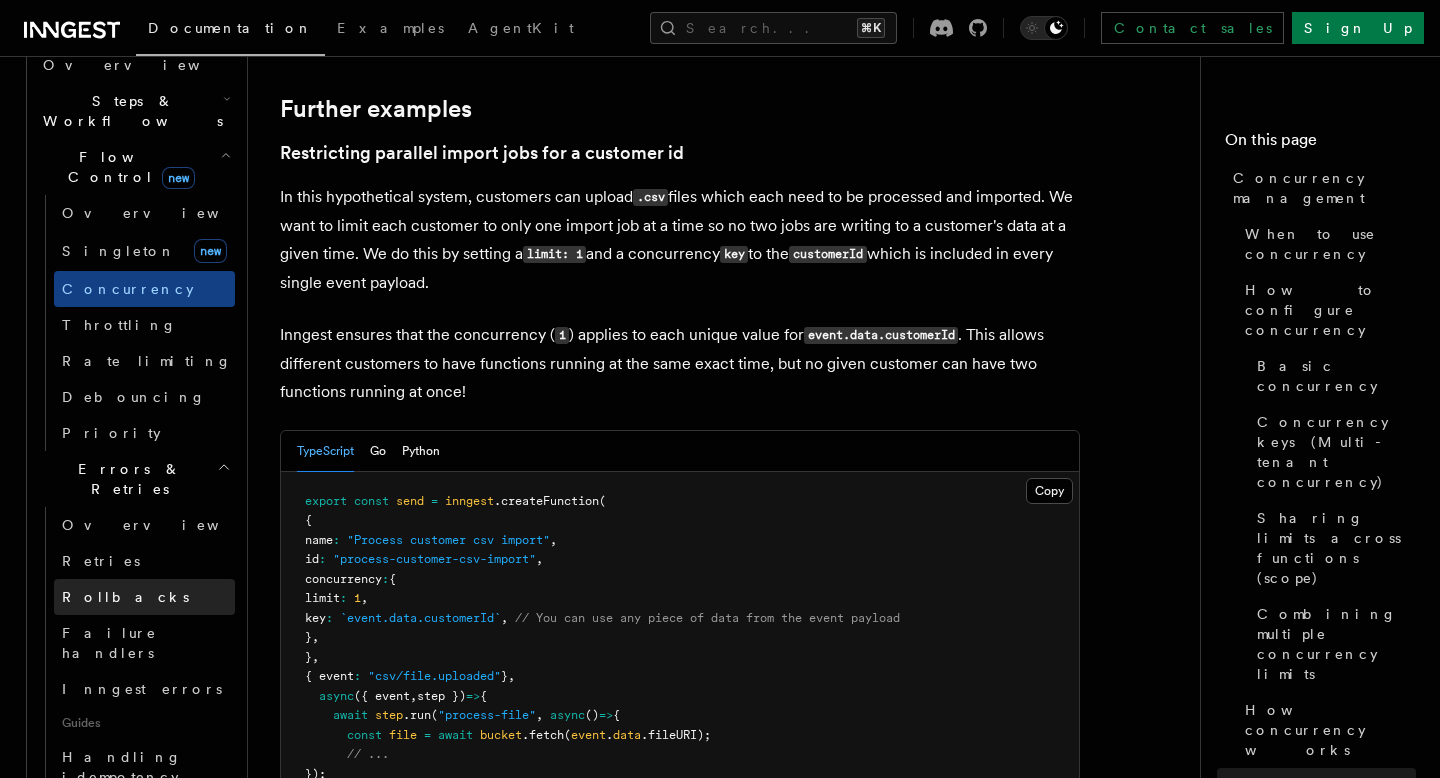 click on "Rollbacks" at bounding box center [125, 597] 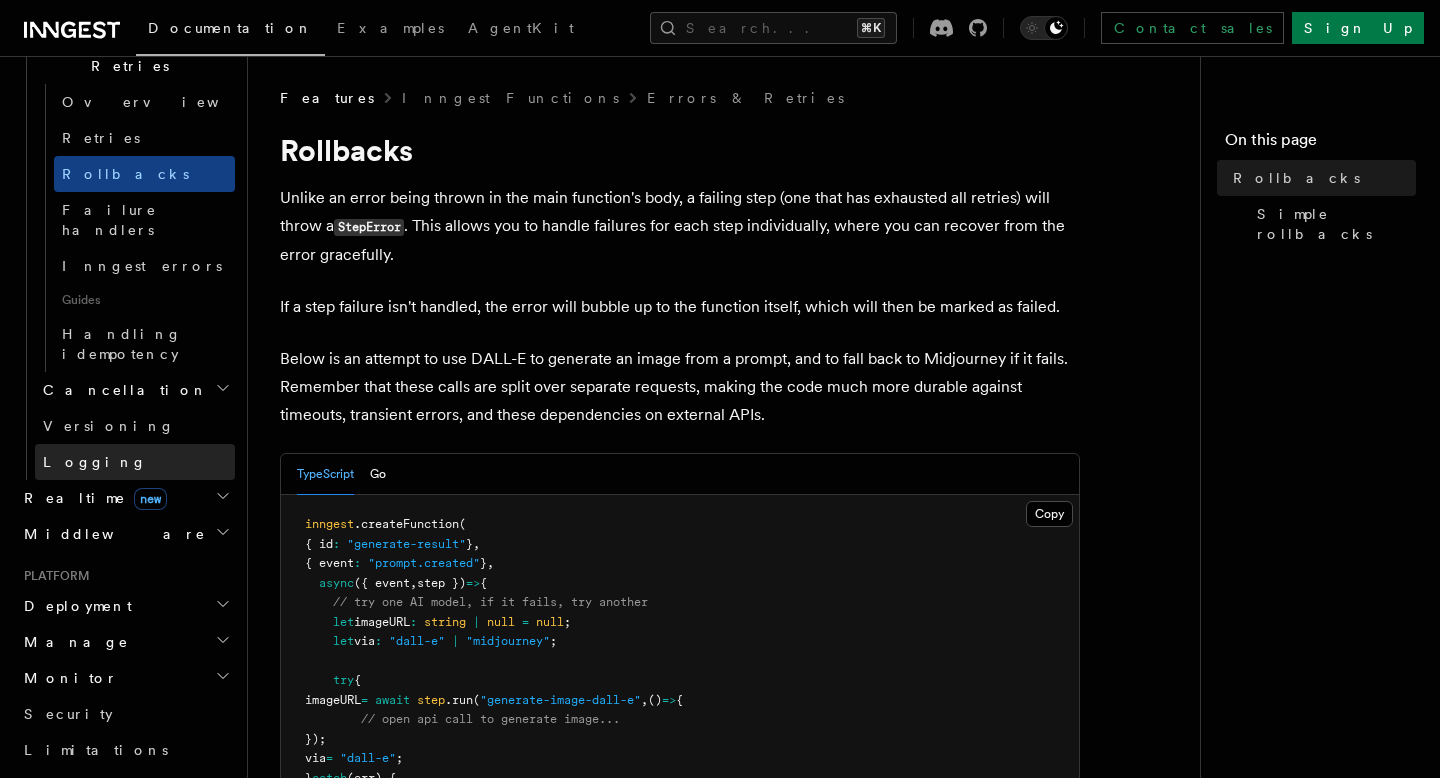 scroll, scrollTop: 817, scrollLeft: 0, axis: vertical 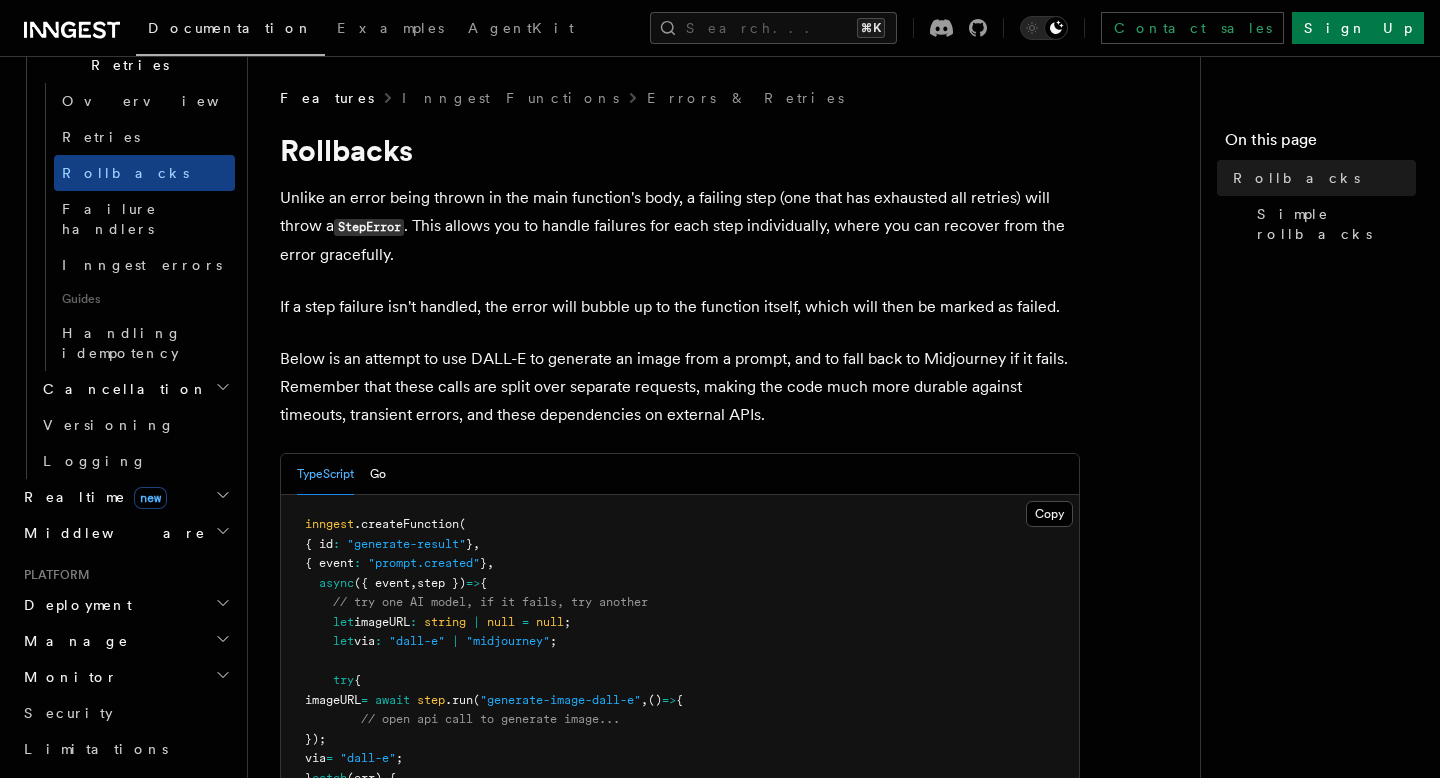click on "Middleware" at bounding box center [125, 533] 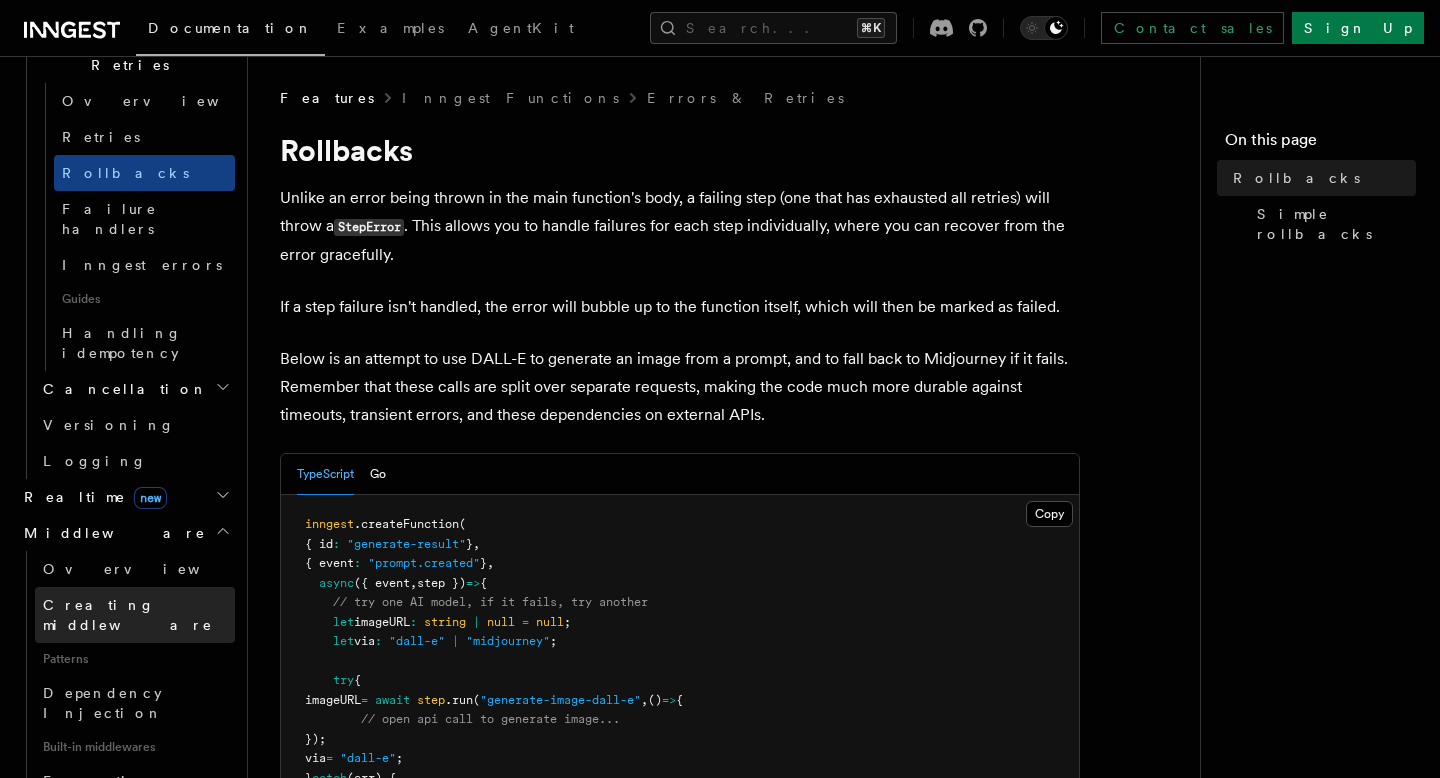 click on "Creating middleware" at bounding box center (135, 615) 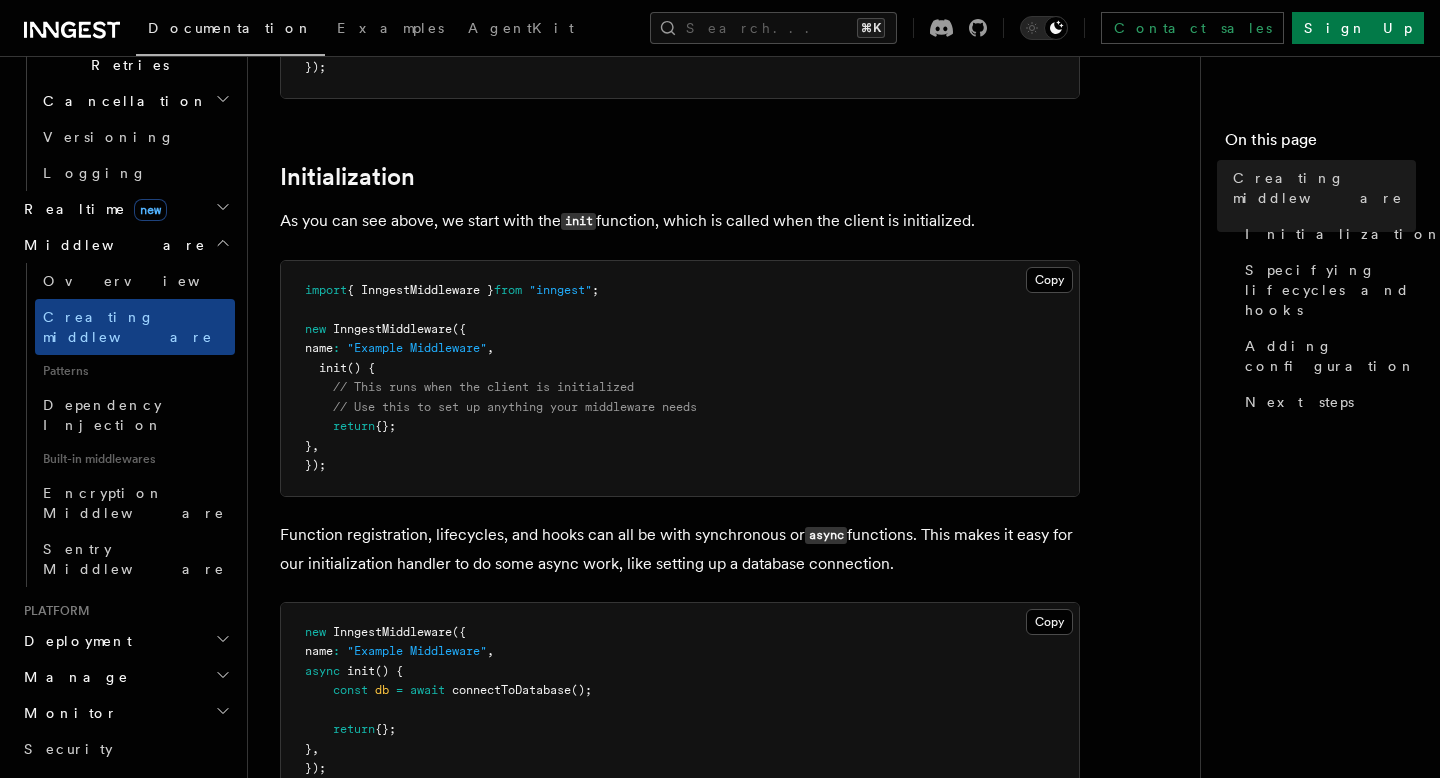 scroll, scrollTop: 0, scrollLeft: 0, axis: both 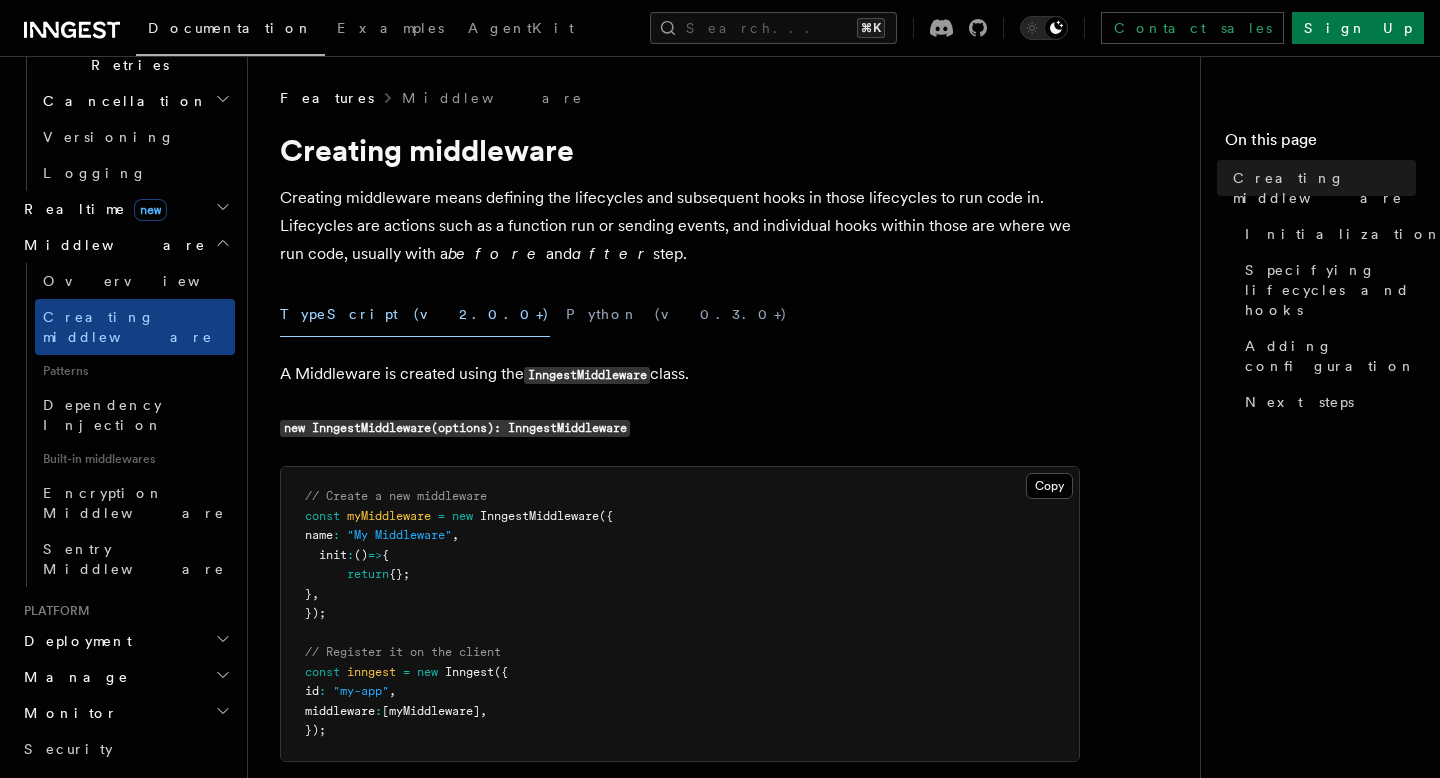 click on "new InngestMiddleware(options): InngestMiddleware" at bounding box center [455, 428] 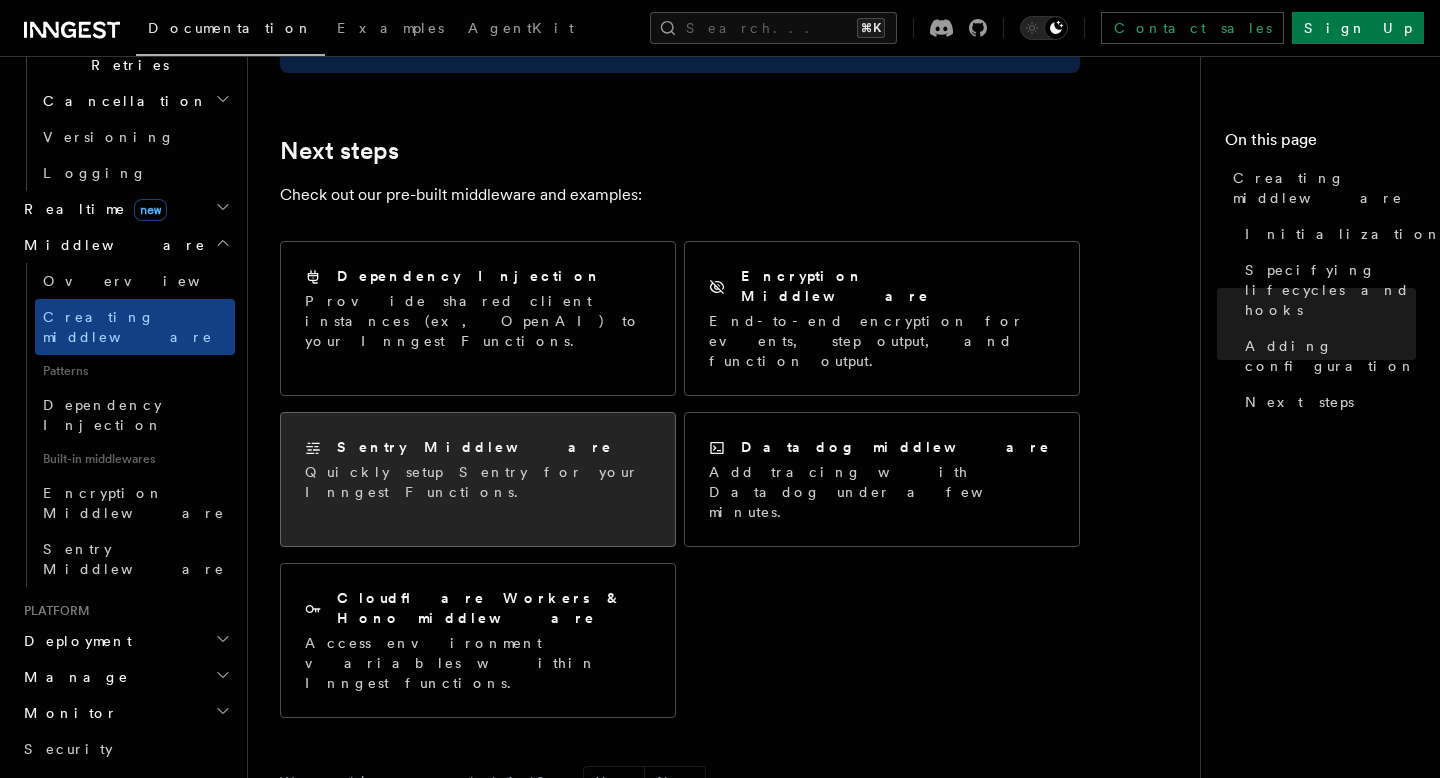 scroll, scrollTop: 4109, scrollLeft: 0, axis: vertical 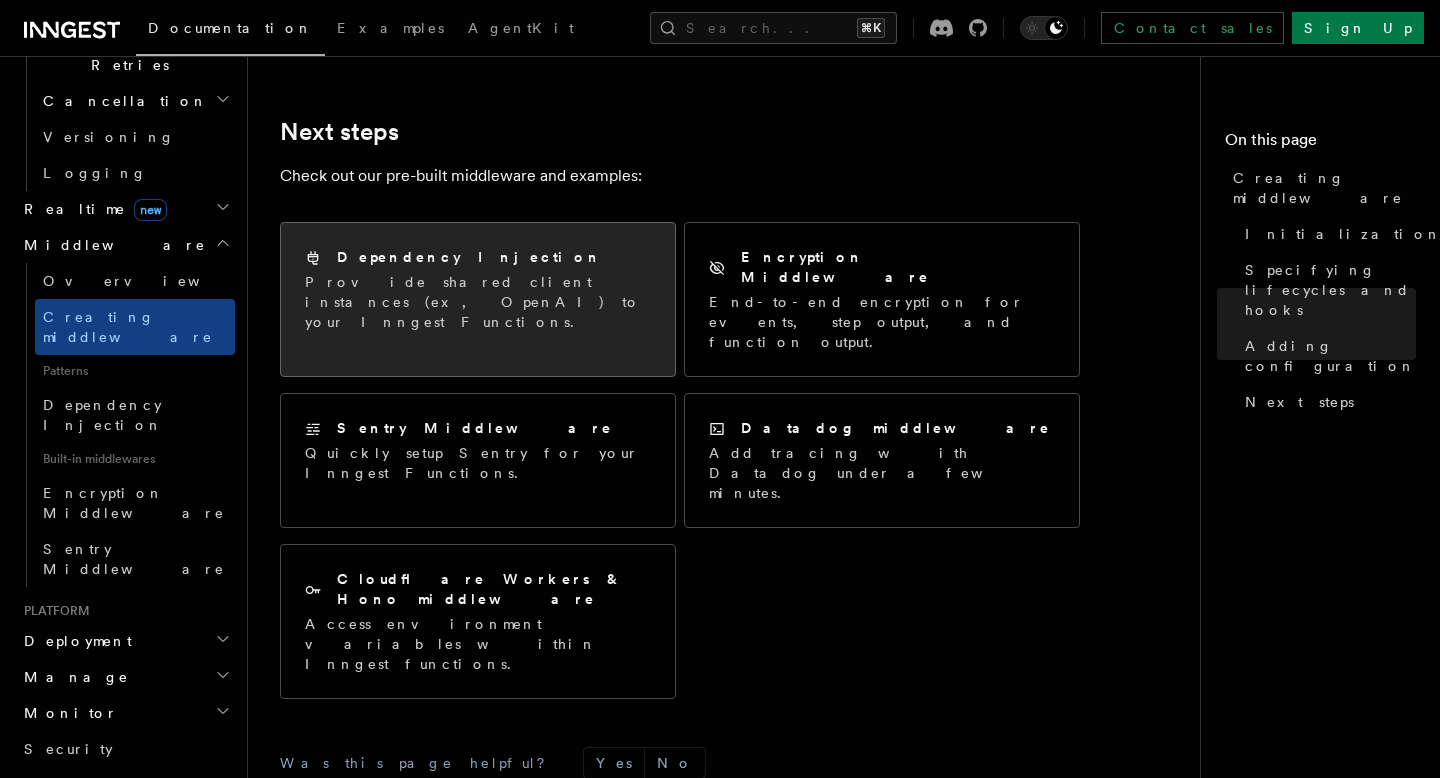 click on "Provide shared client instances (ex, OpenAI) to your Inngest Functions." at bounding box center [478, 302] 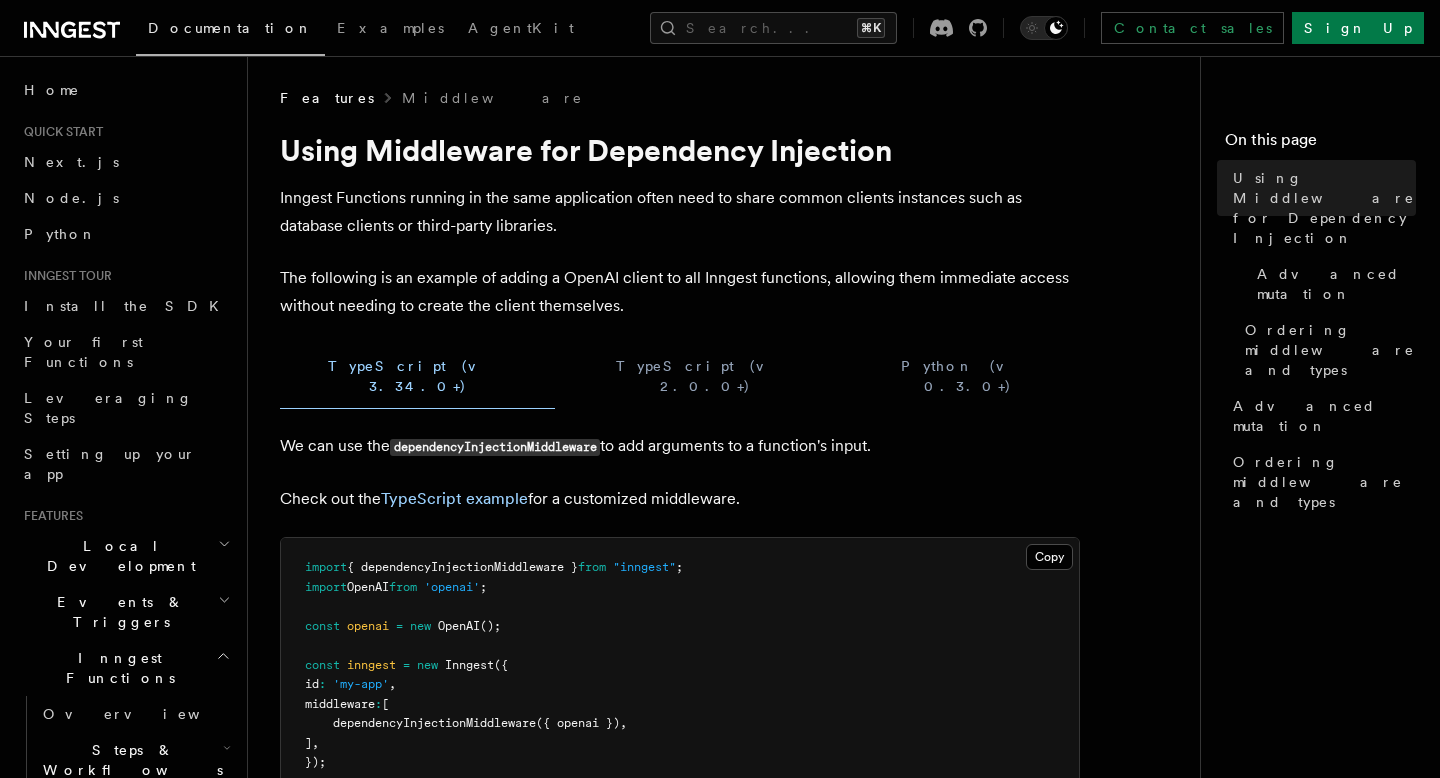 scroll, scrollTop: 120, scrollLeft: 0, axis: vertical 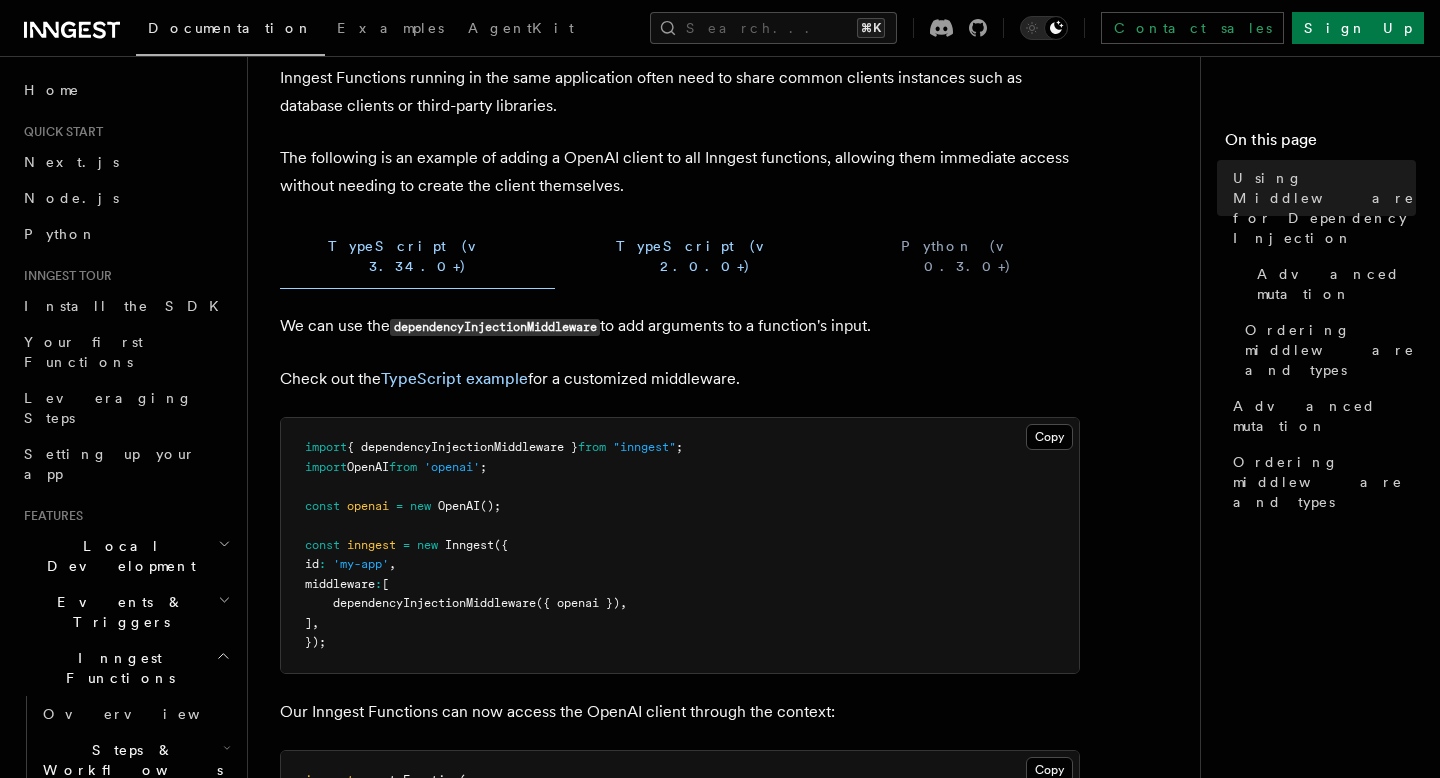 click on "TypeScript (v 2.0.0+)" at bounding box center (705, 256) 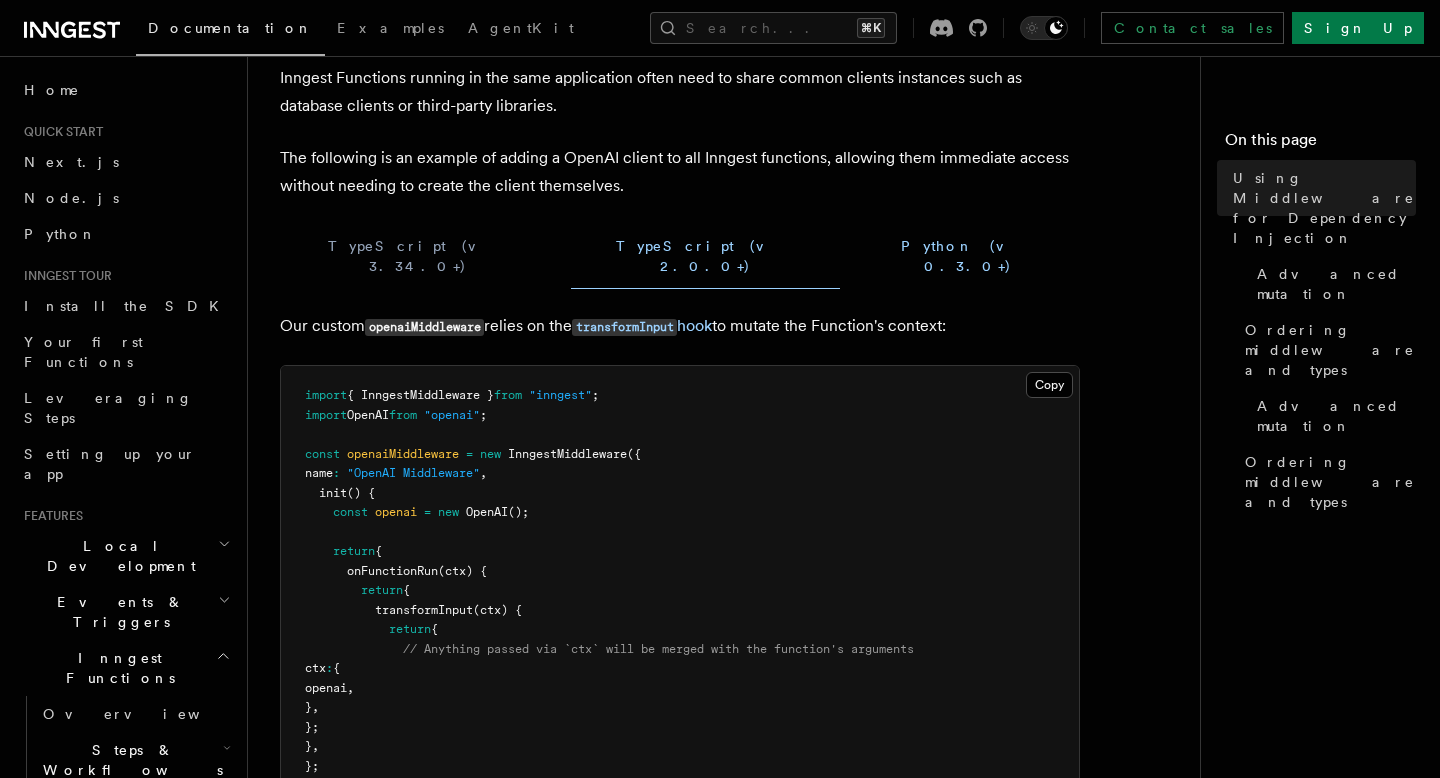 click on "Python (v 0.3.0+)" at bounding box center [968, 256] 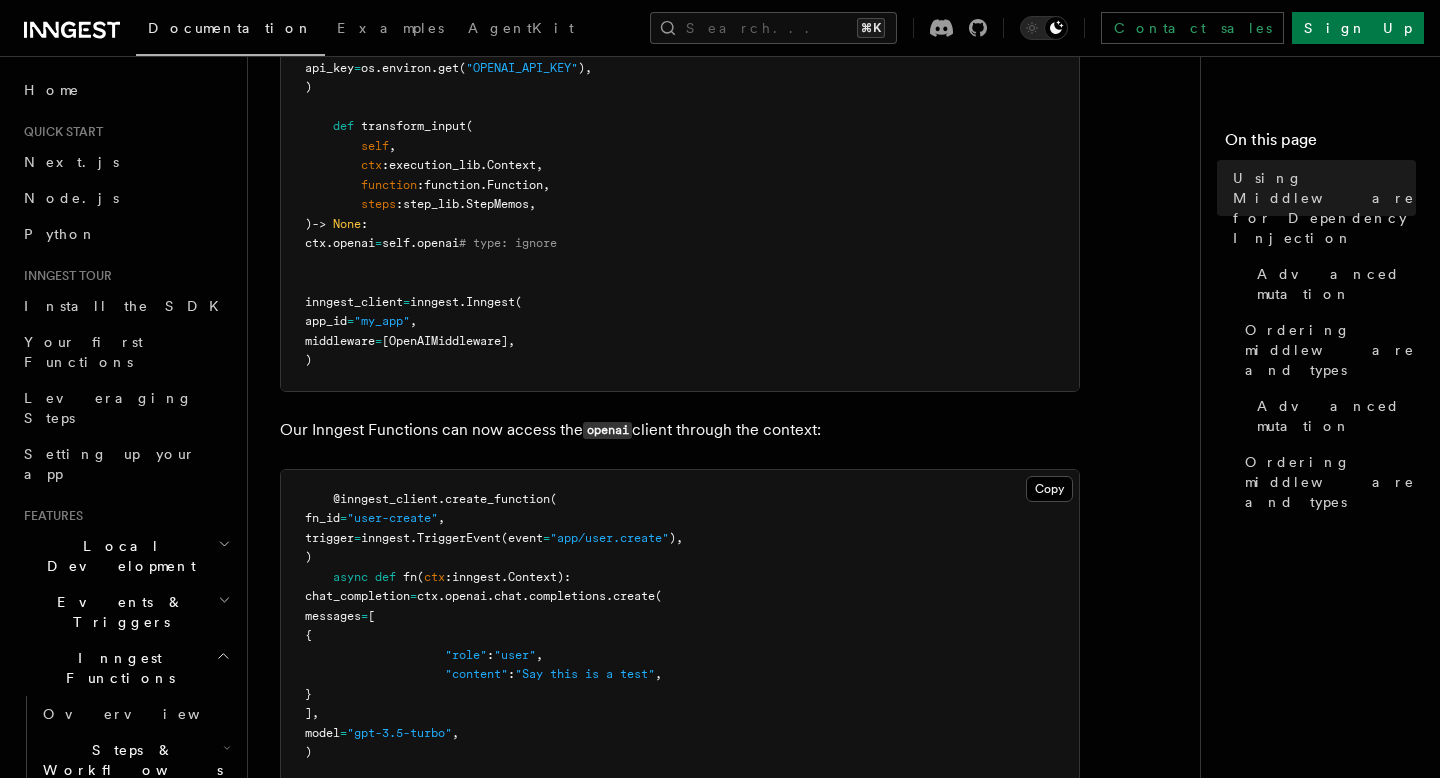 scroll, scrollTop: 663, scrollLeft: 0, axis: vertical 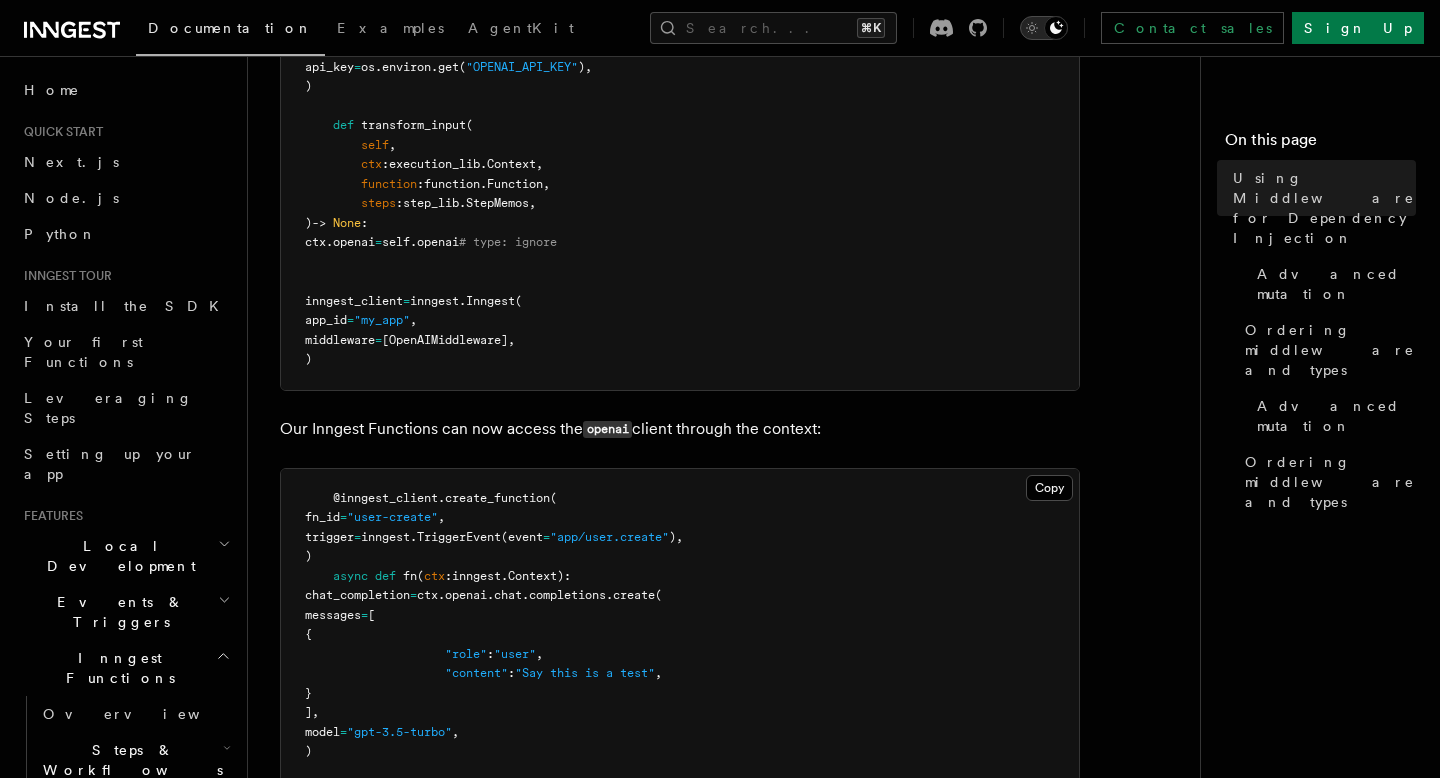click at bounding box center (1056, 28) 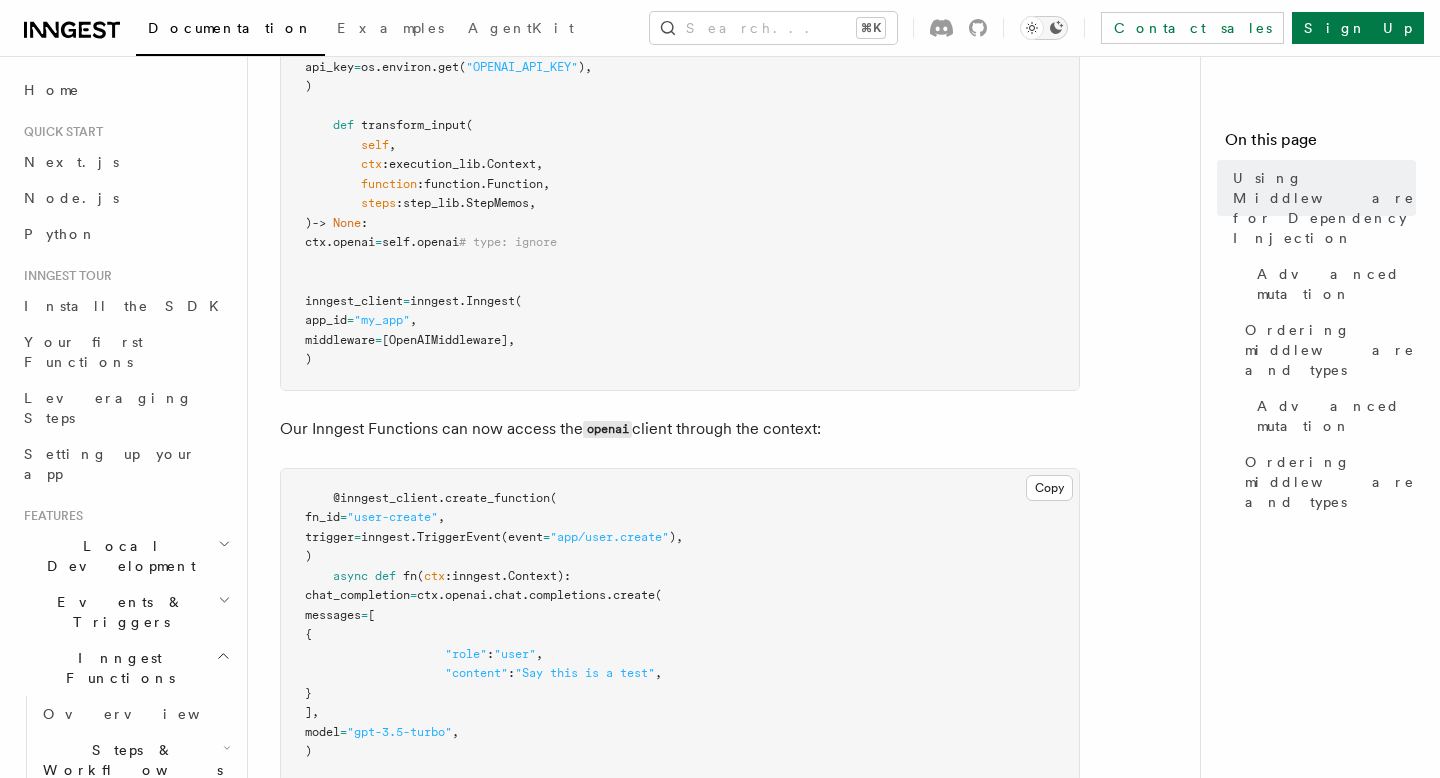 click at bounding box center [1044, 28] 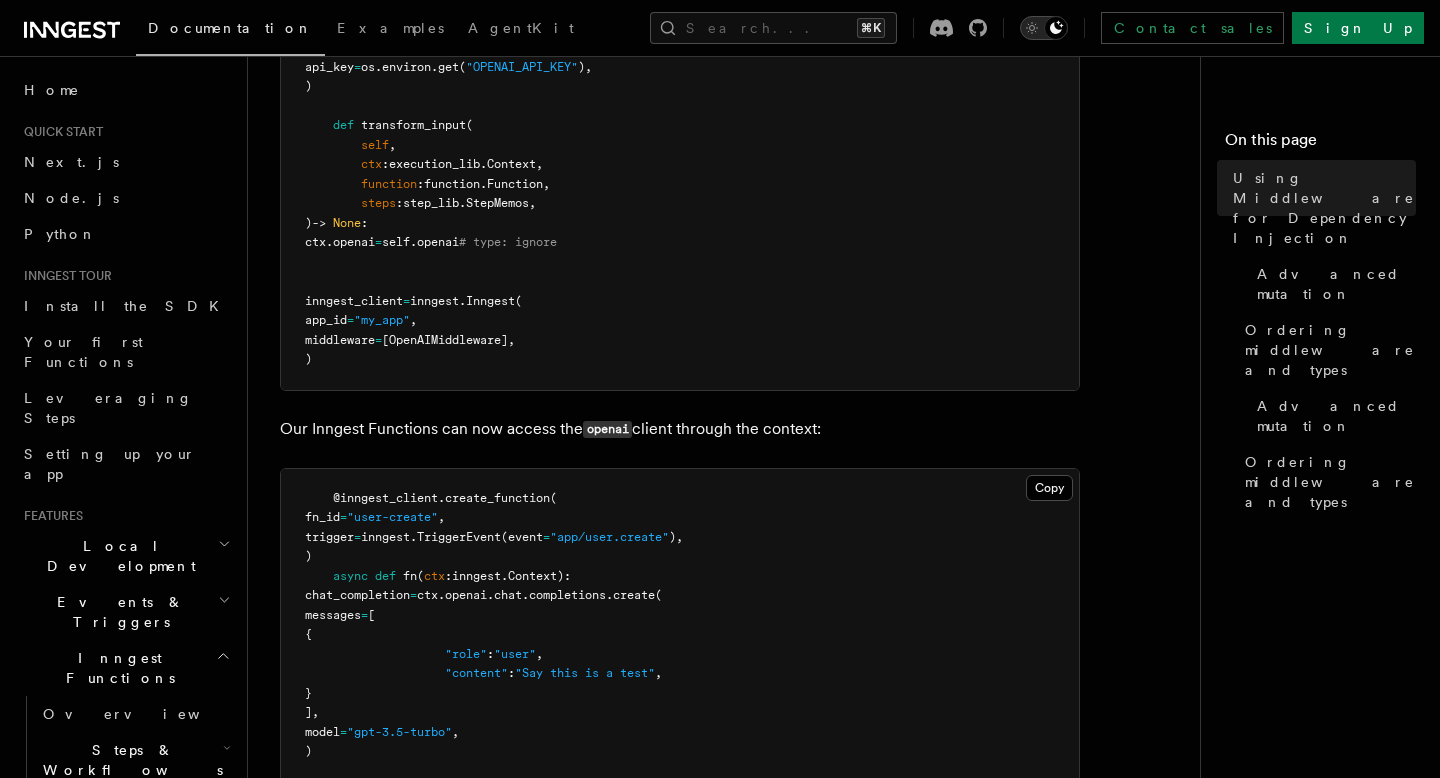 click at bounding box center [1056, 28] 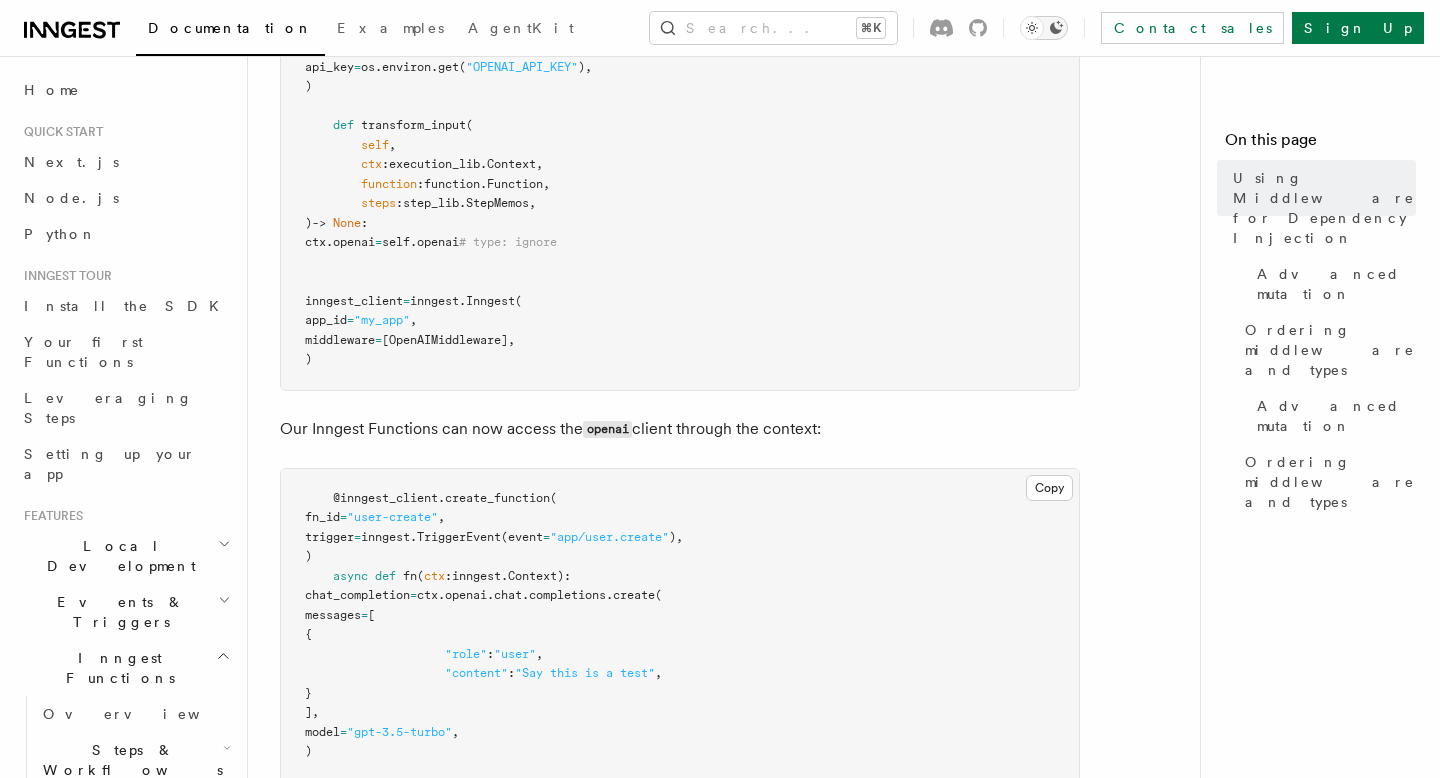 click at bounding box center (1044, 28) 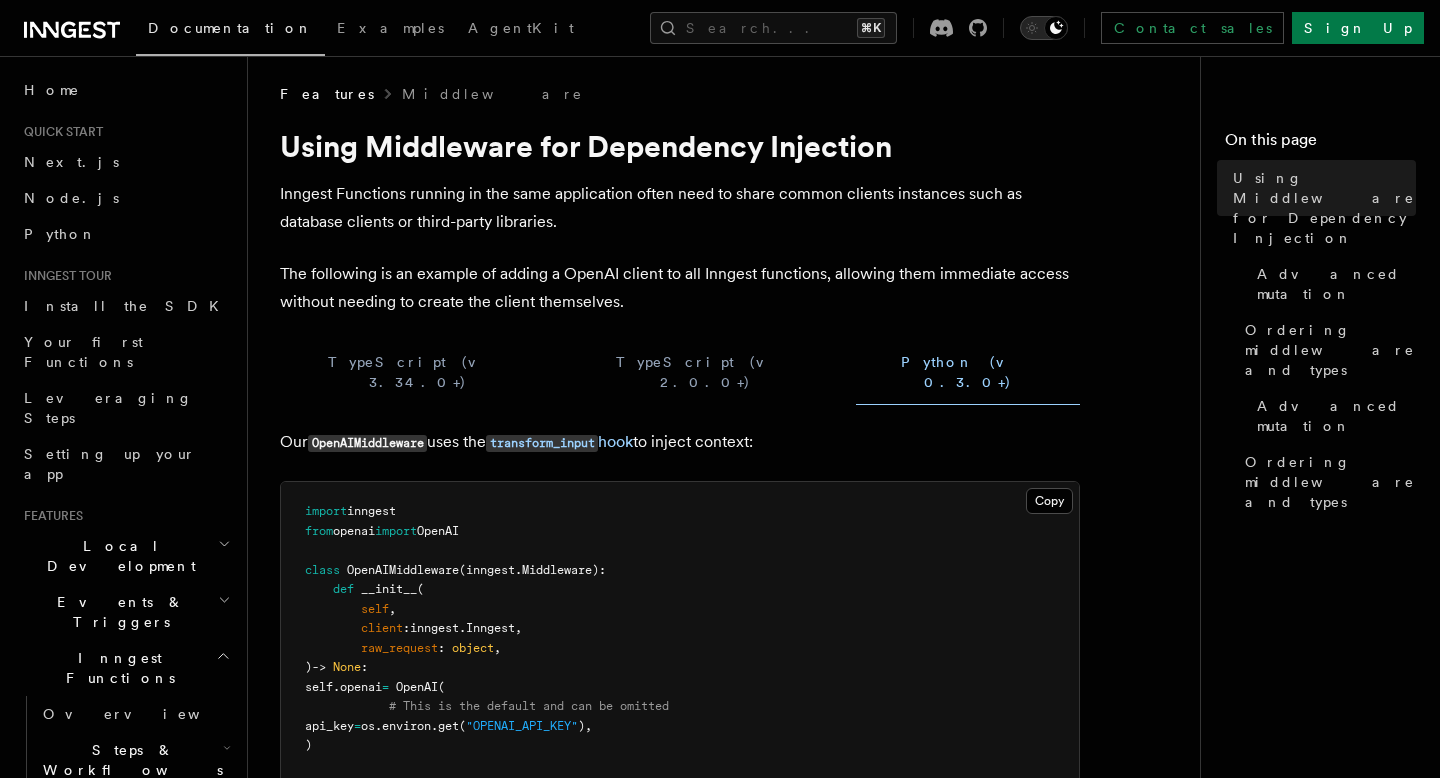 scroll, scrollTop: 0, scrollLeft: 0, axis: both 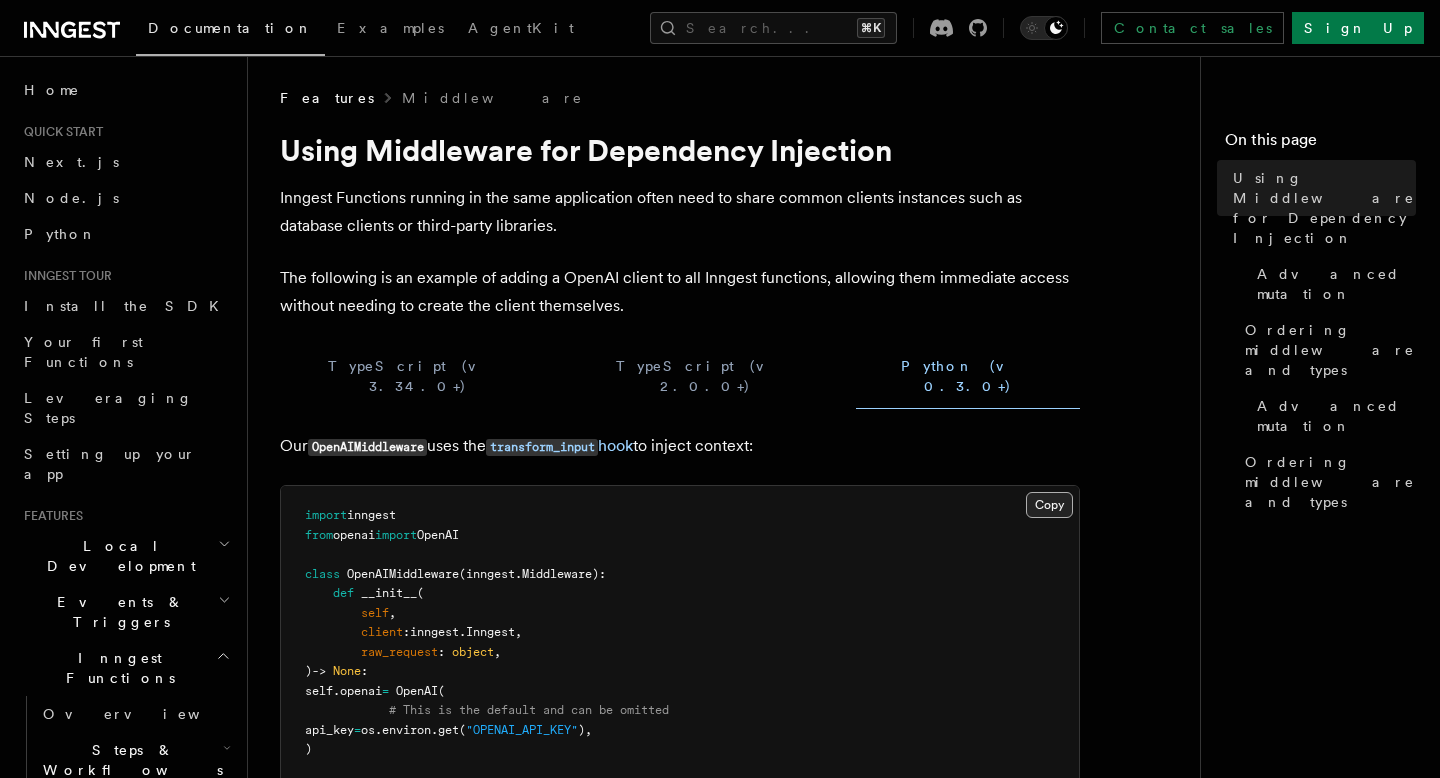 click on "Copy Copied" at bounding box center (1049, 505) 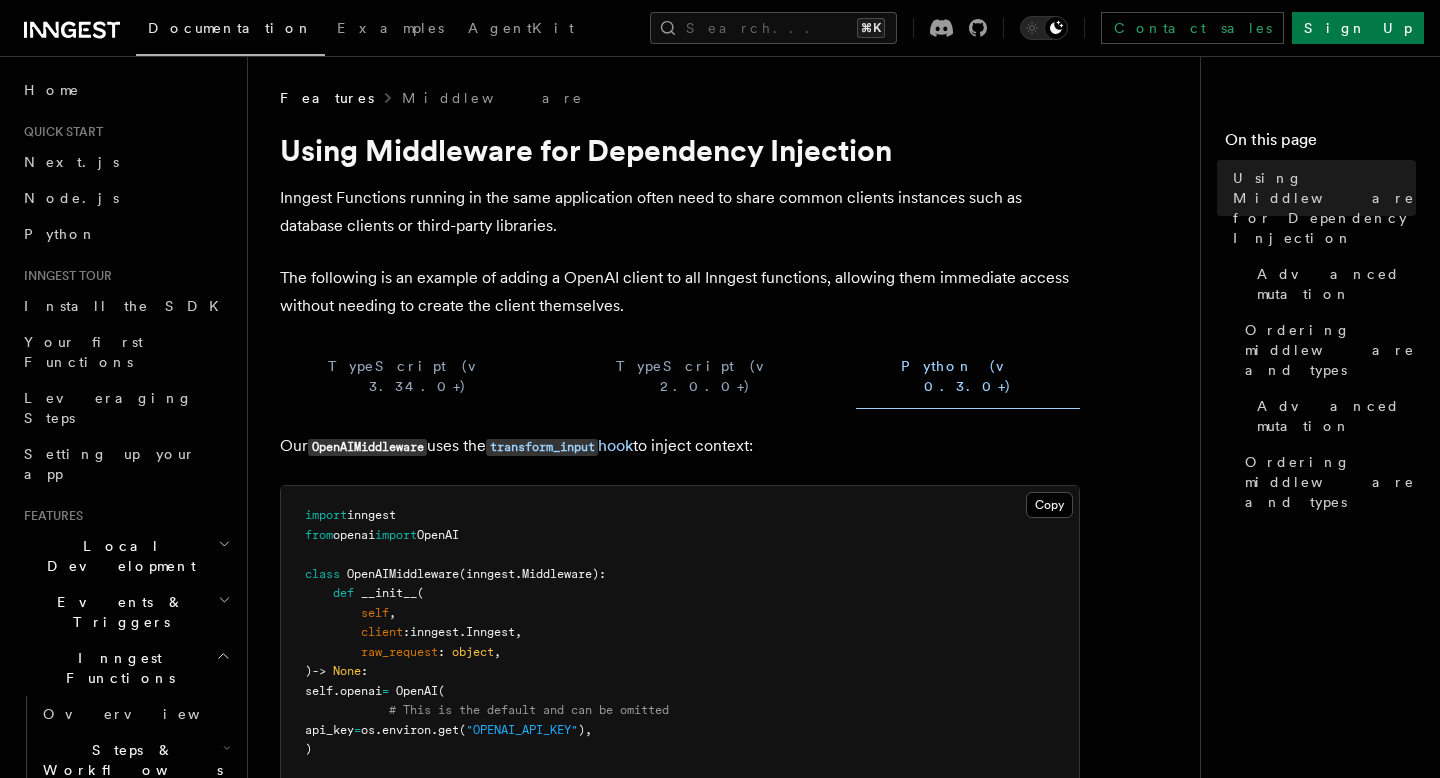 click on "The following is an example of adding a OpenAI client to all Inngest functions, allowing them immediate access without needing to create the client themselves." at bounding box center [680, 292] 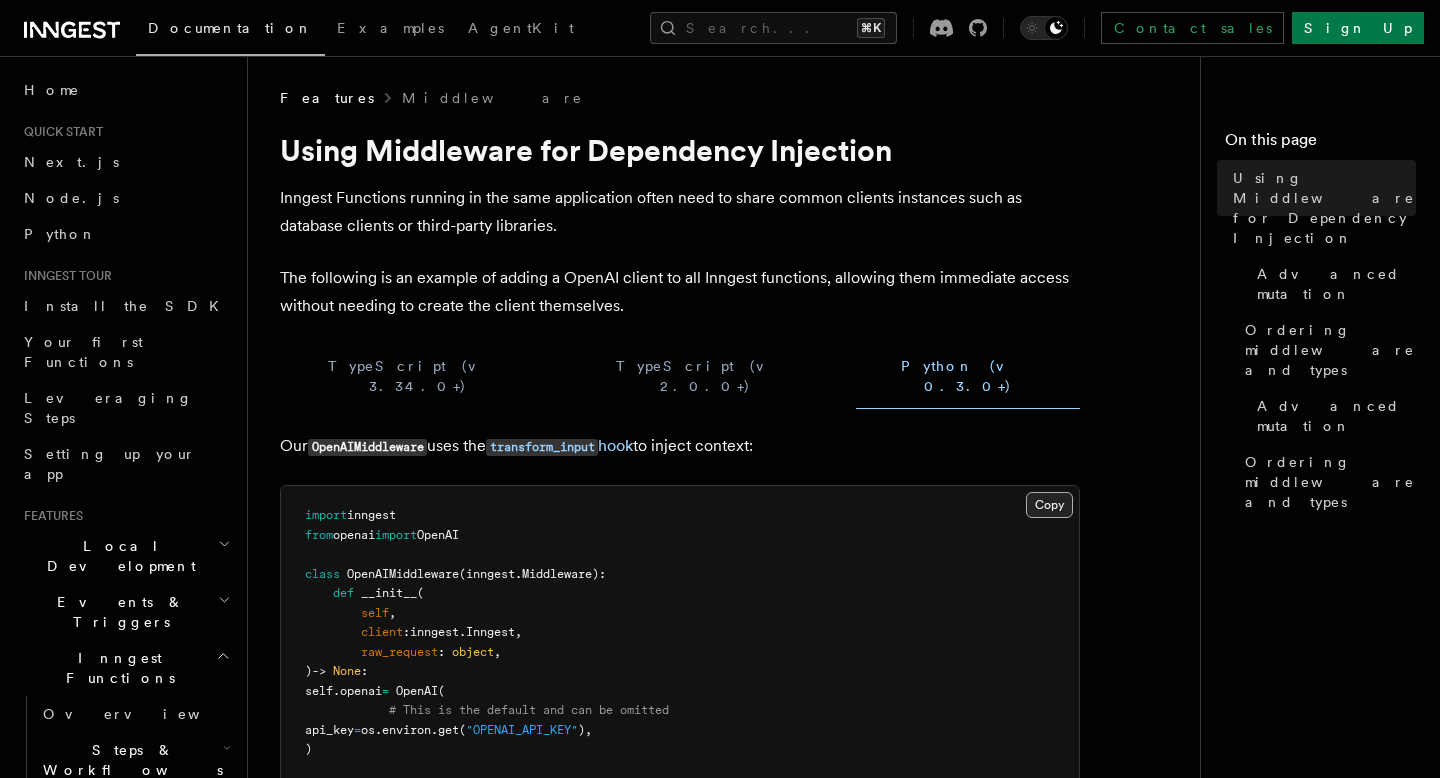 click on "Copy Copied" at bounding box center [1049, 505] 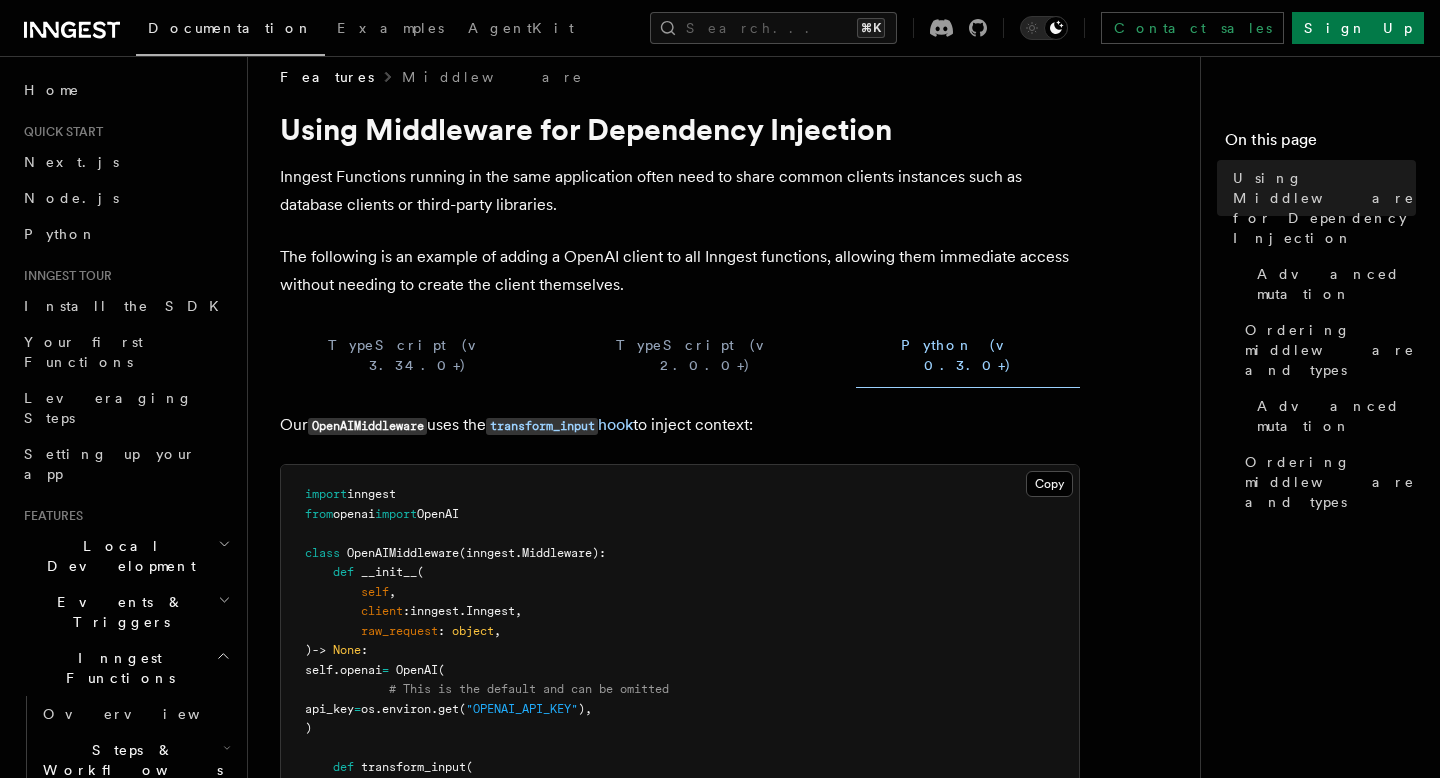 scroll, scrollTop: 0, scrollLeft: 0, axis: both 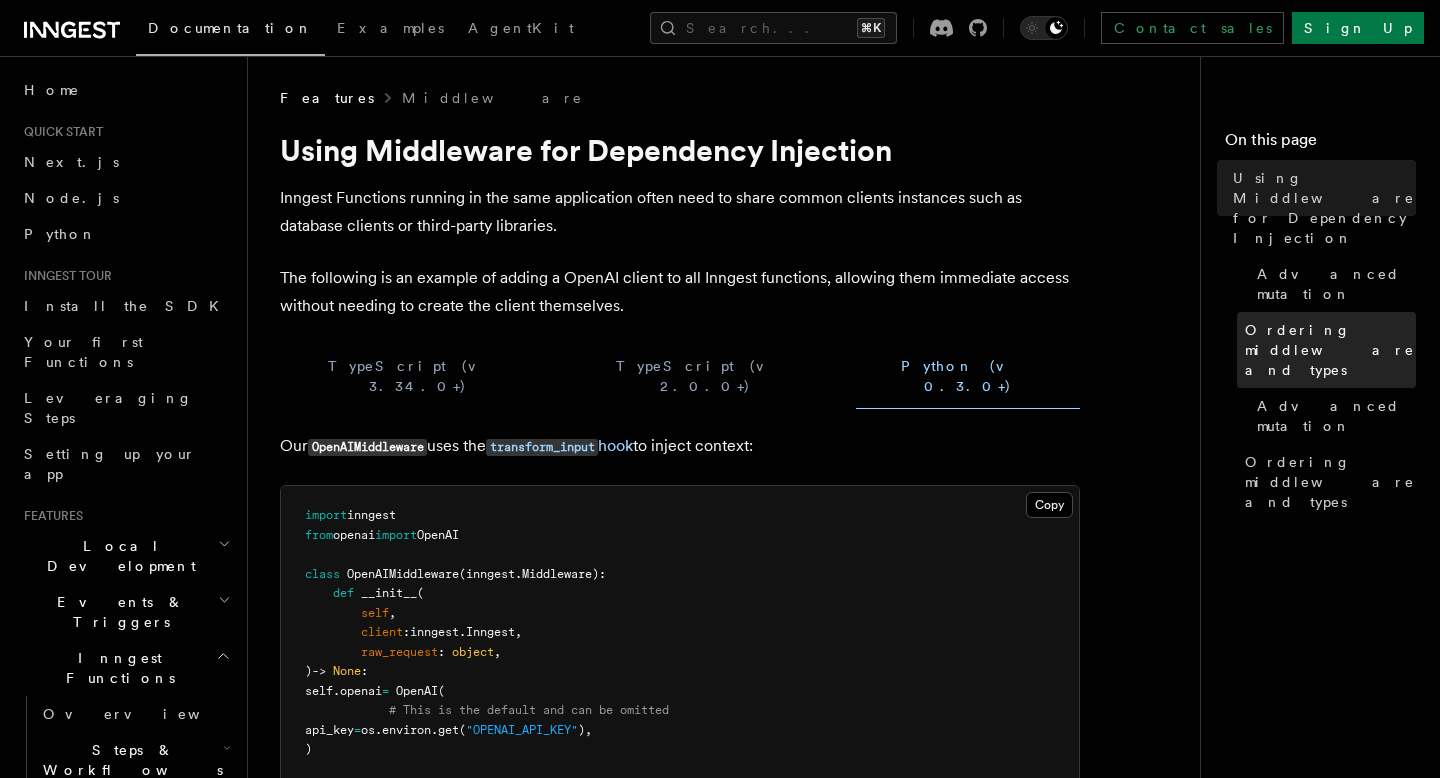 click on "Ordering middleware and types" at bounding box center (1326, 350) 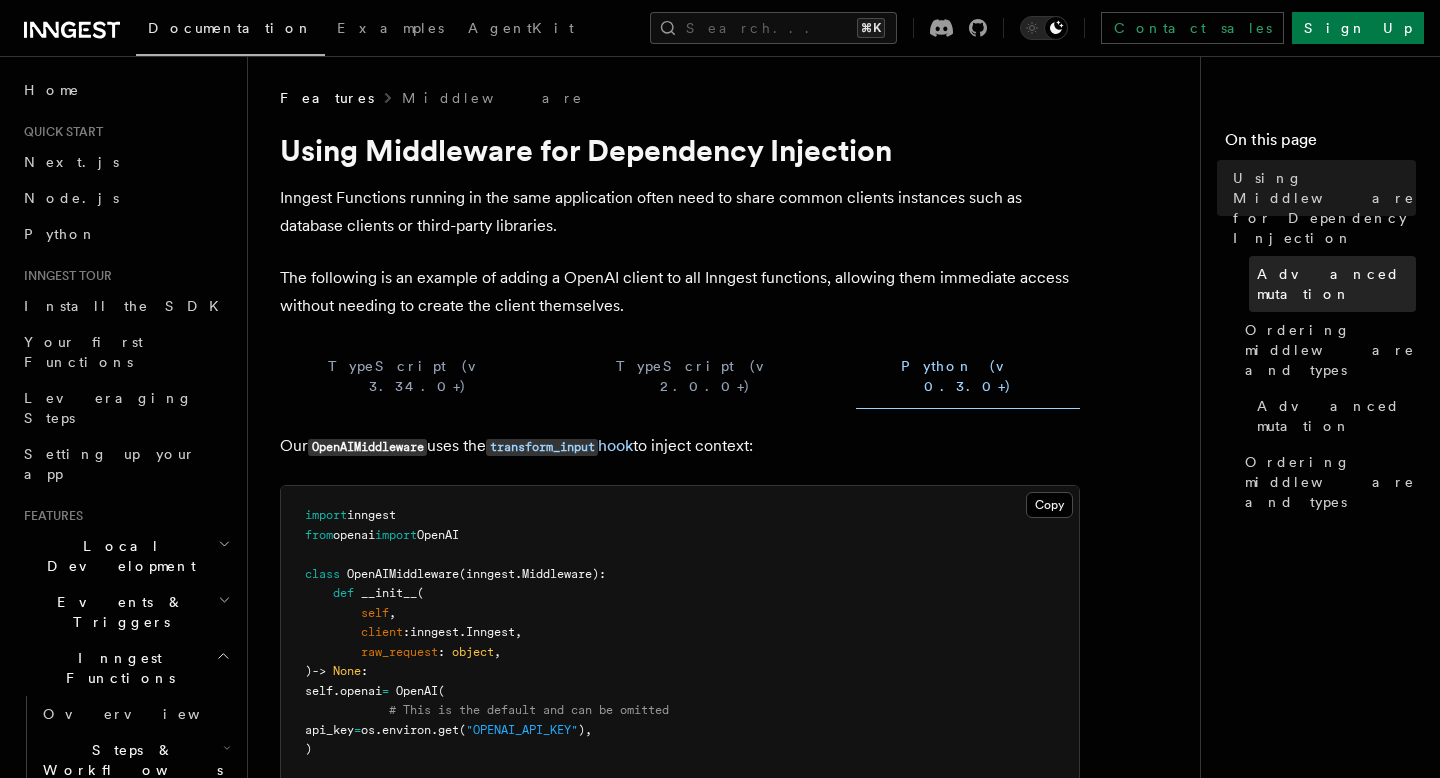 click on "Advanced mutation" at bounding box center (1336, 284) 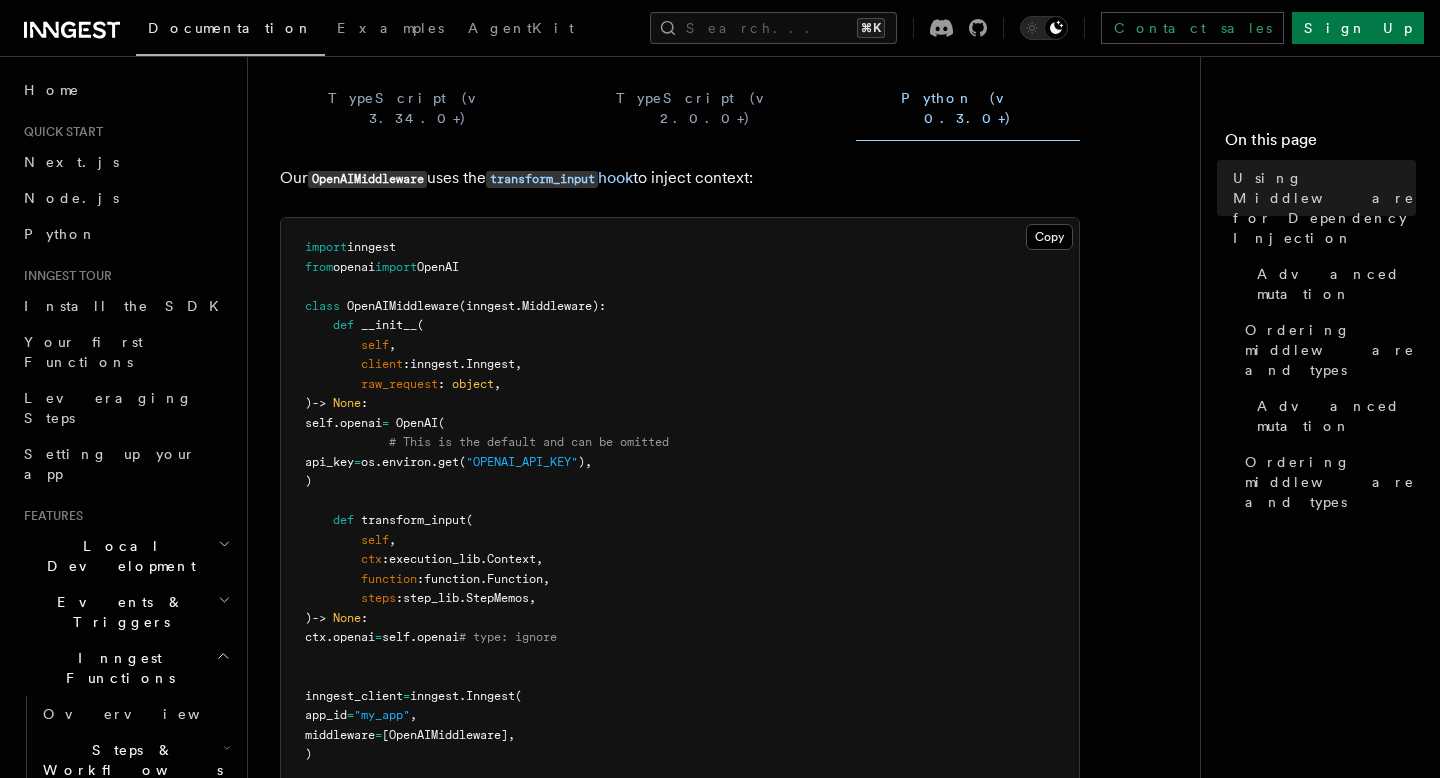 scroll, scrollTop: 270, scrollLeft: 0, axis: vertical 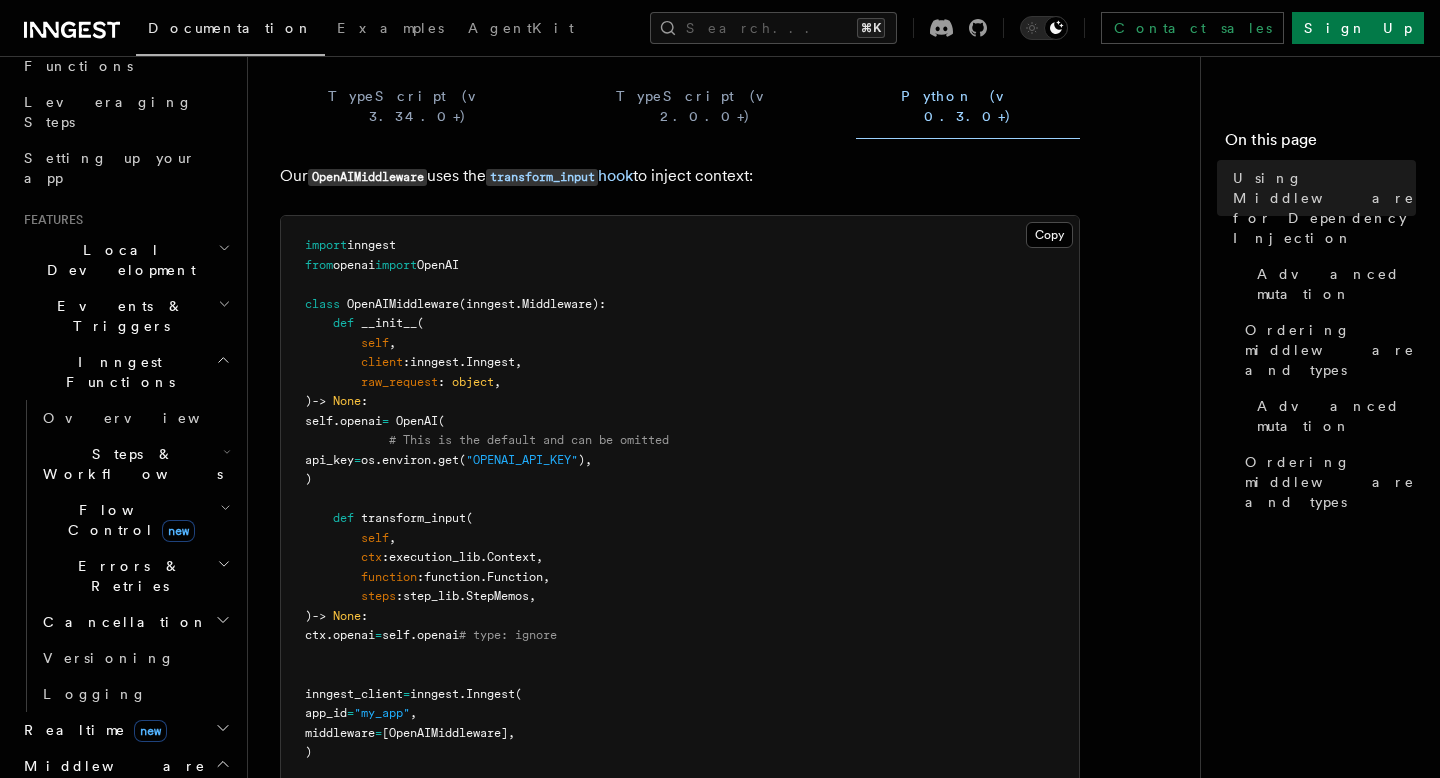 click on "Errors & Retries" at bounding box center (135, 576) 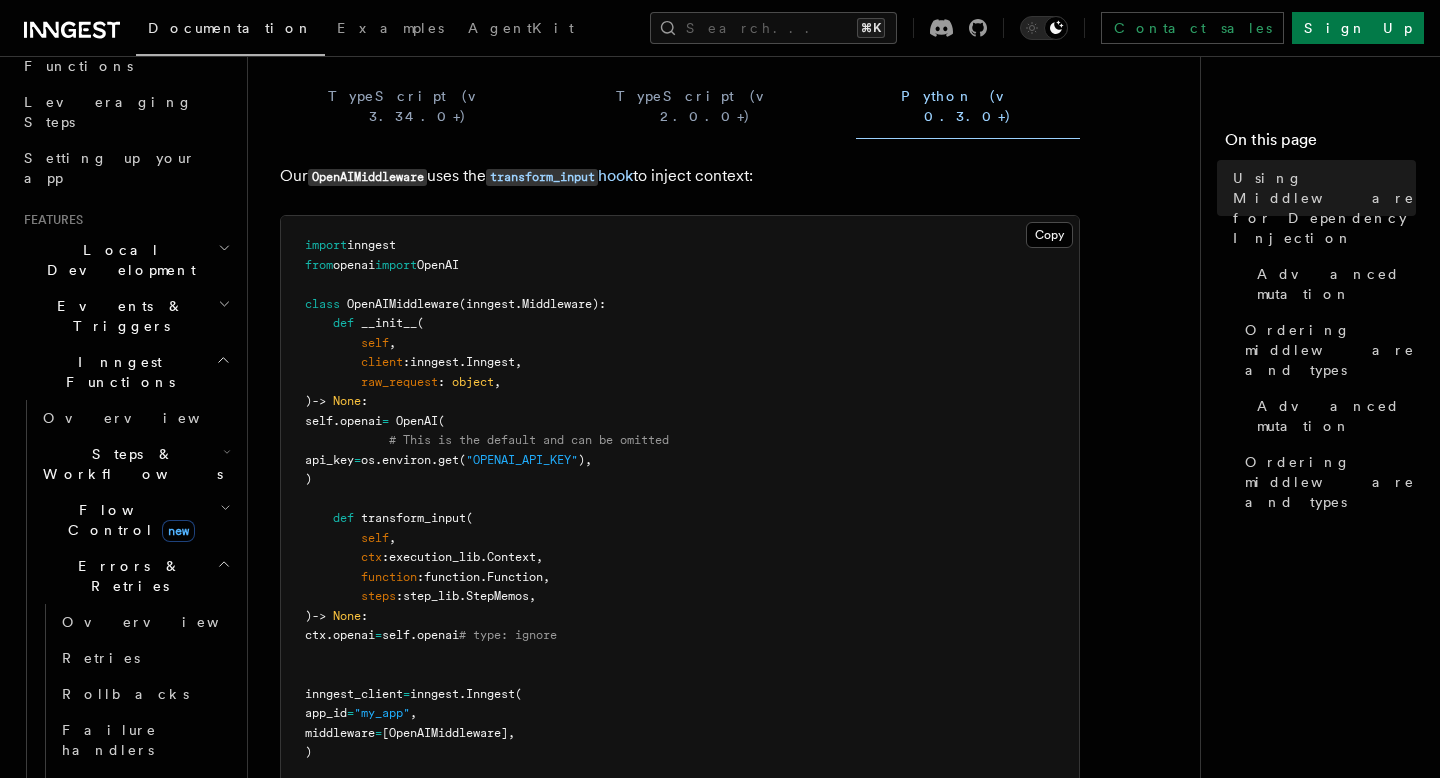 click on "Errors & Retries" at bounding box center [135, 576] 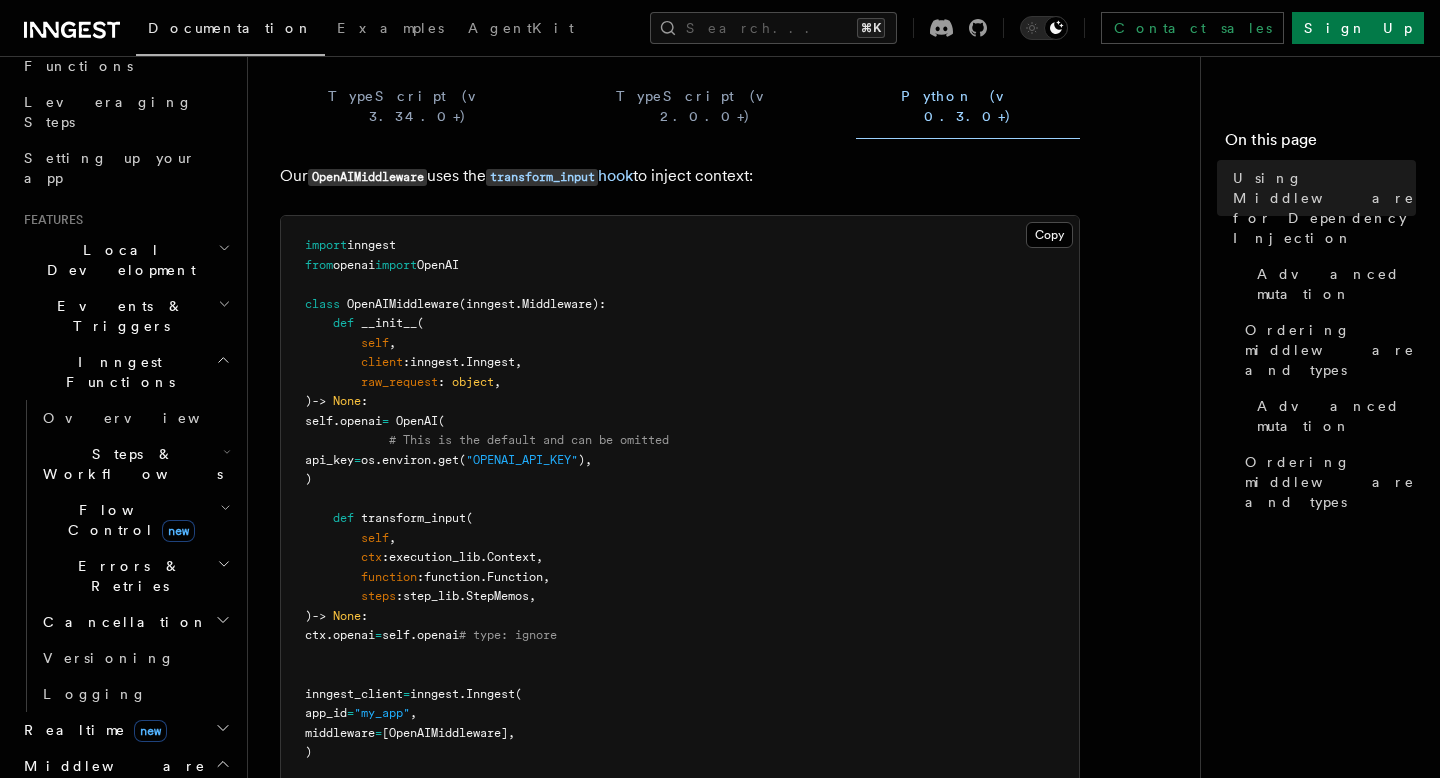 click on "Errors & Retries" at bounding box center (135, 576) 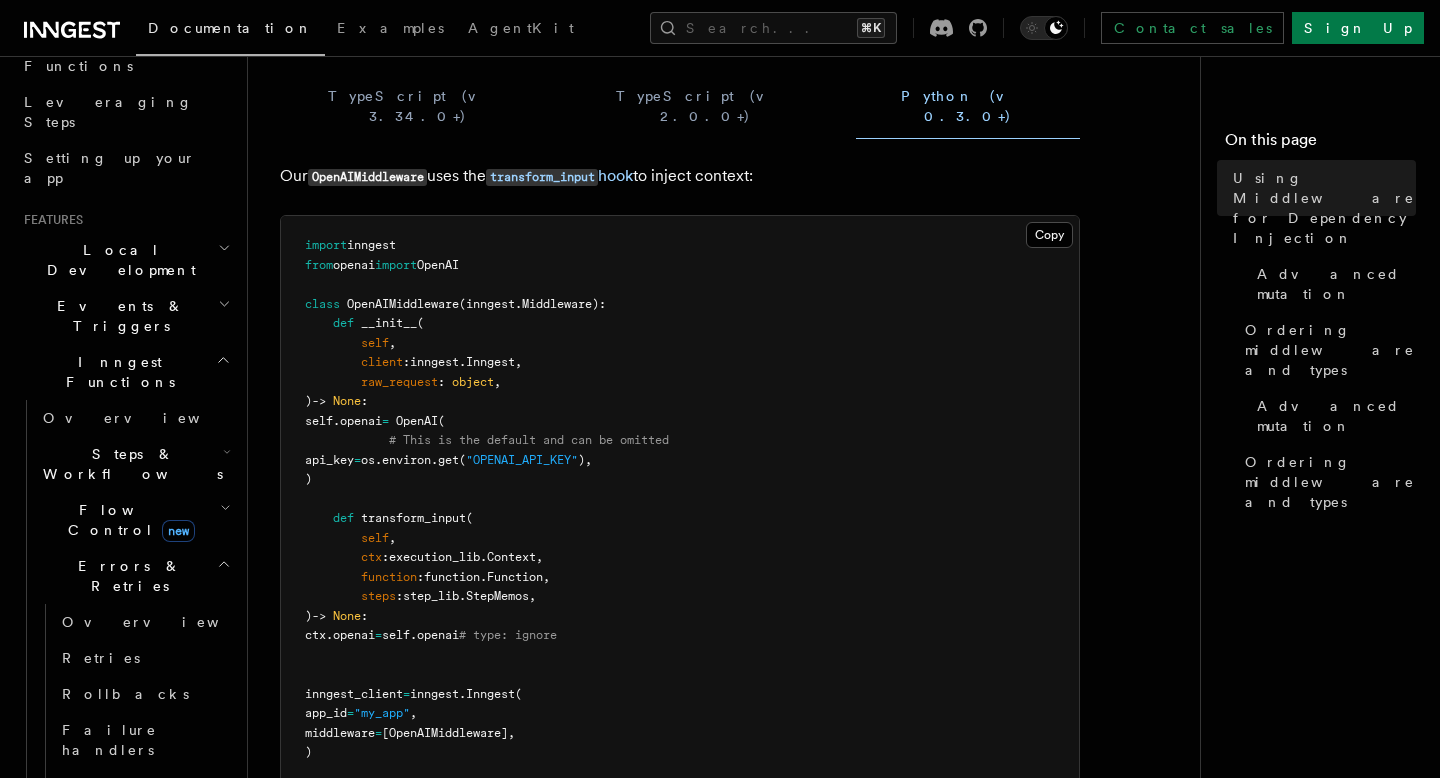click on "Flow Control new" at bounding box center [135, 520] 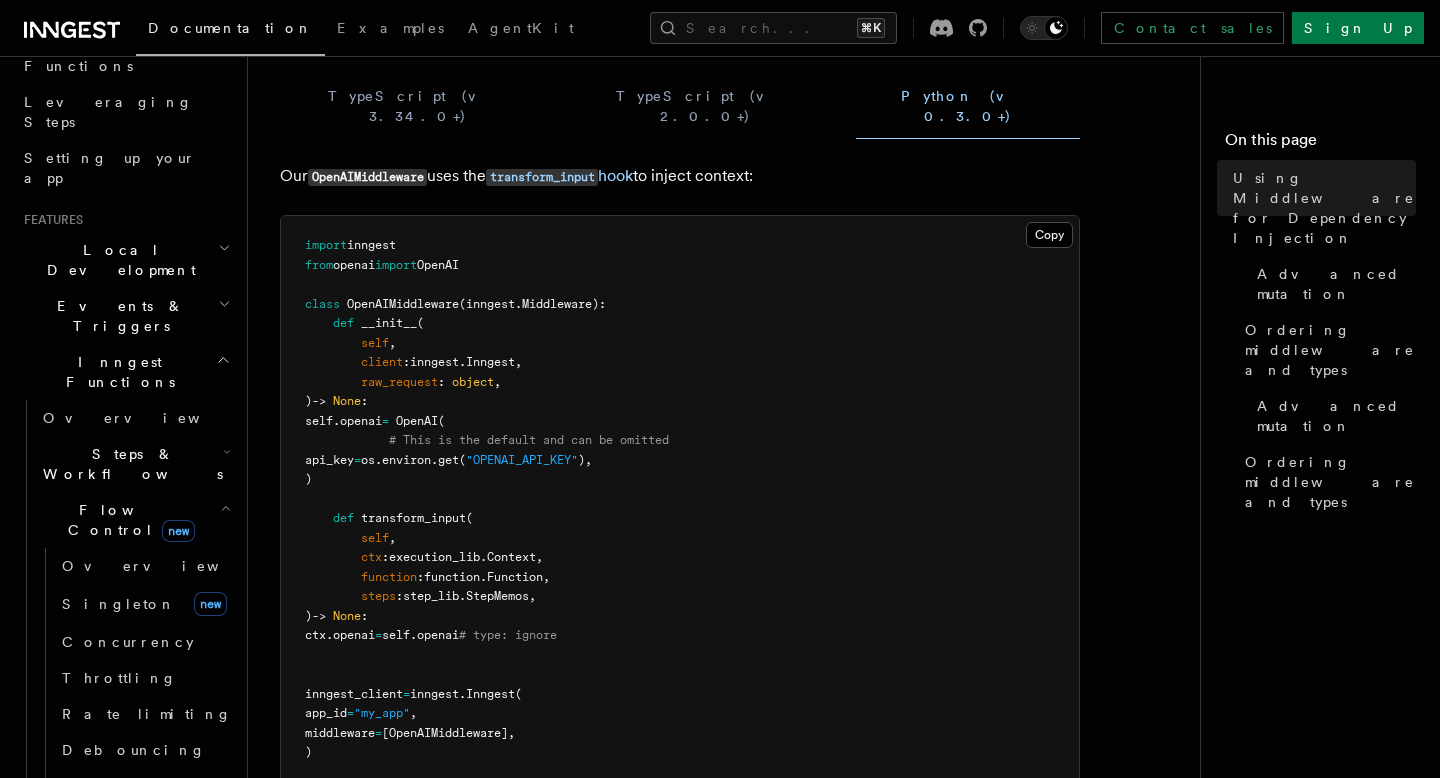 click on "Flow Control new" at bounding box center (135, 520) 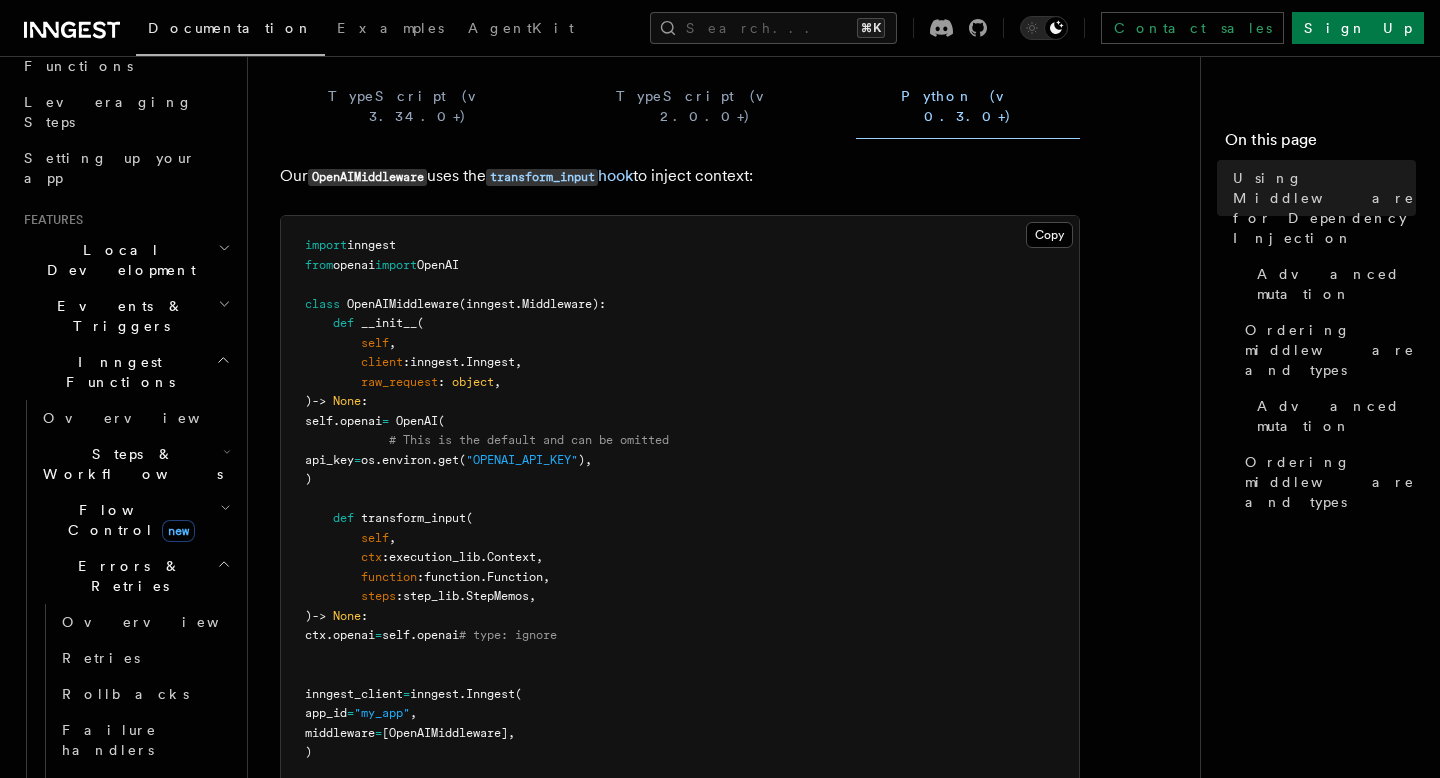 click on "Flow Control new" at bounding box center [135, 520] 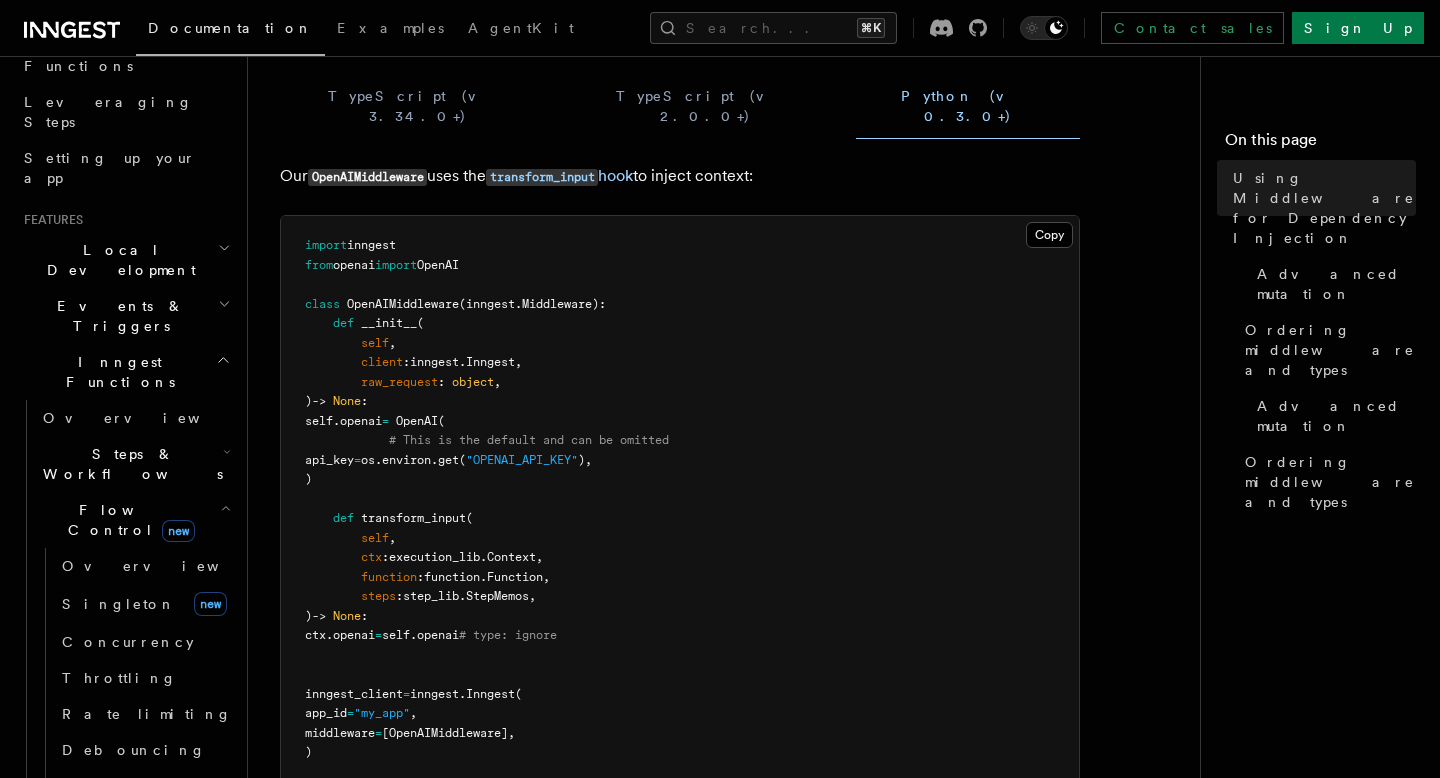 click on "Flow Control new" at bounding box center [135, 520] 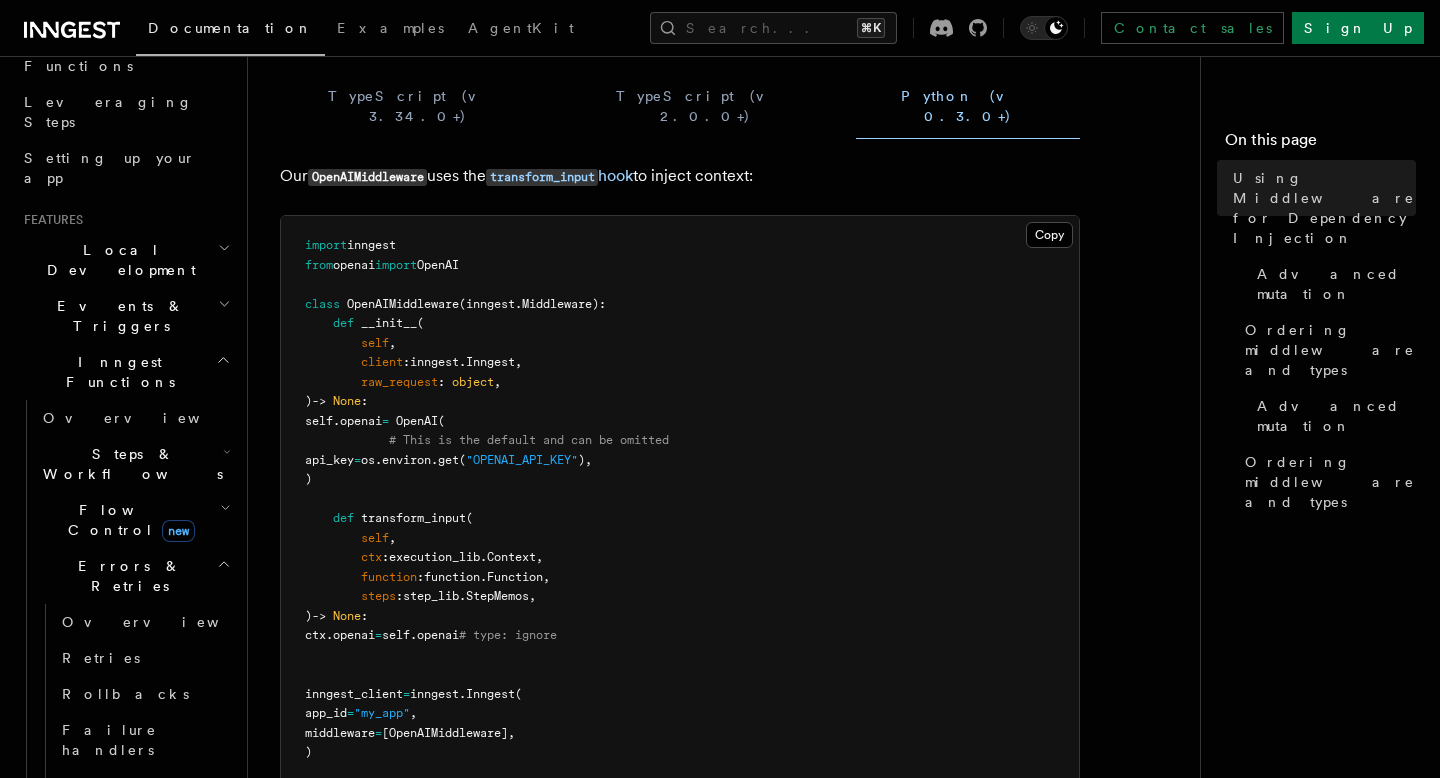 click on "Errors & Retries" at bounding box center (135, 576) 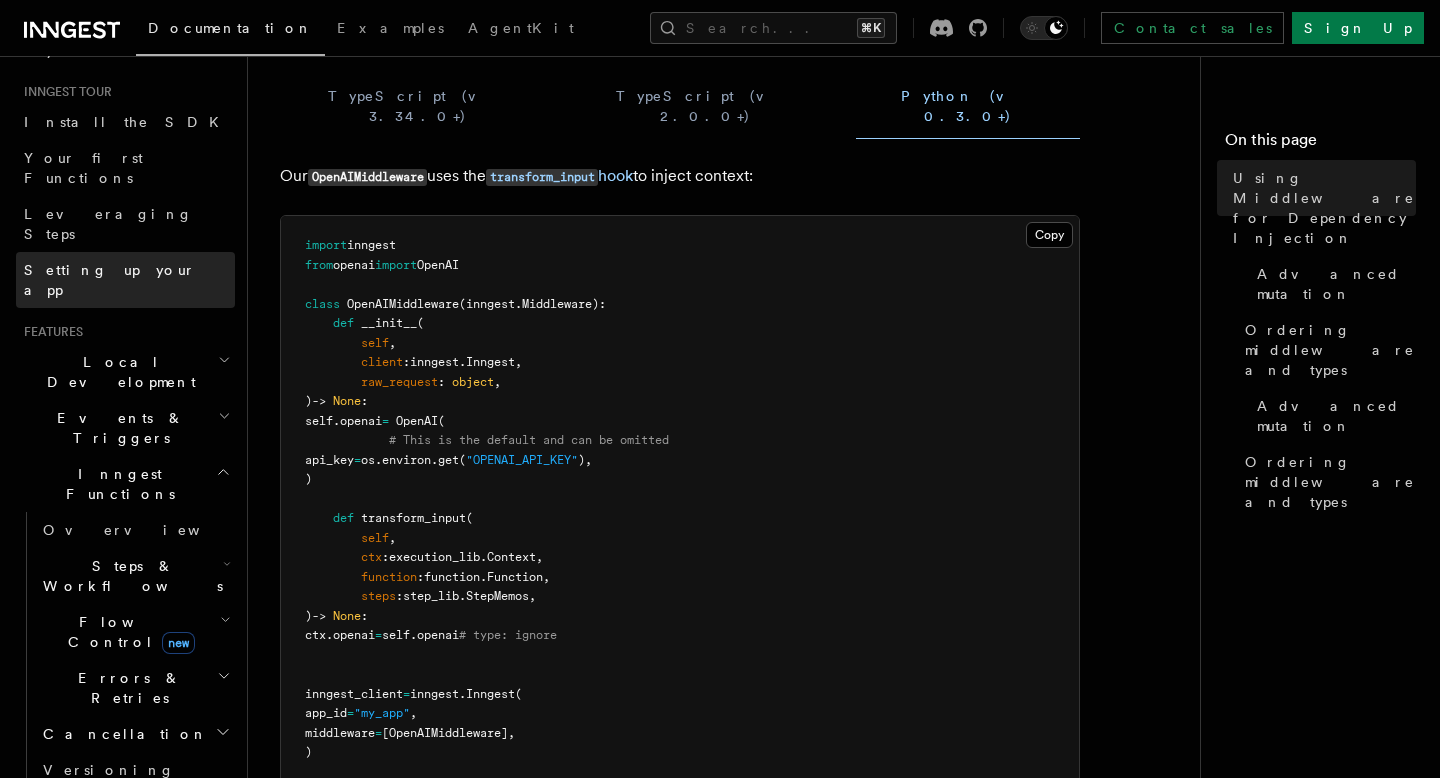 scroll, scrollTop: 182, scrollLeft: 0, axis: vertical 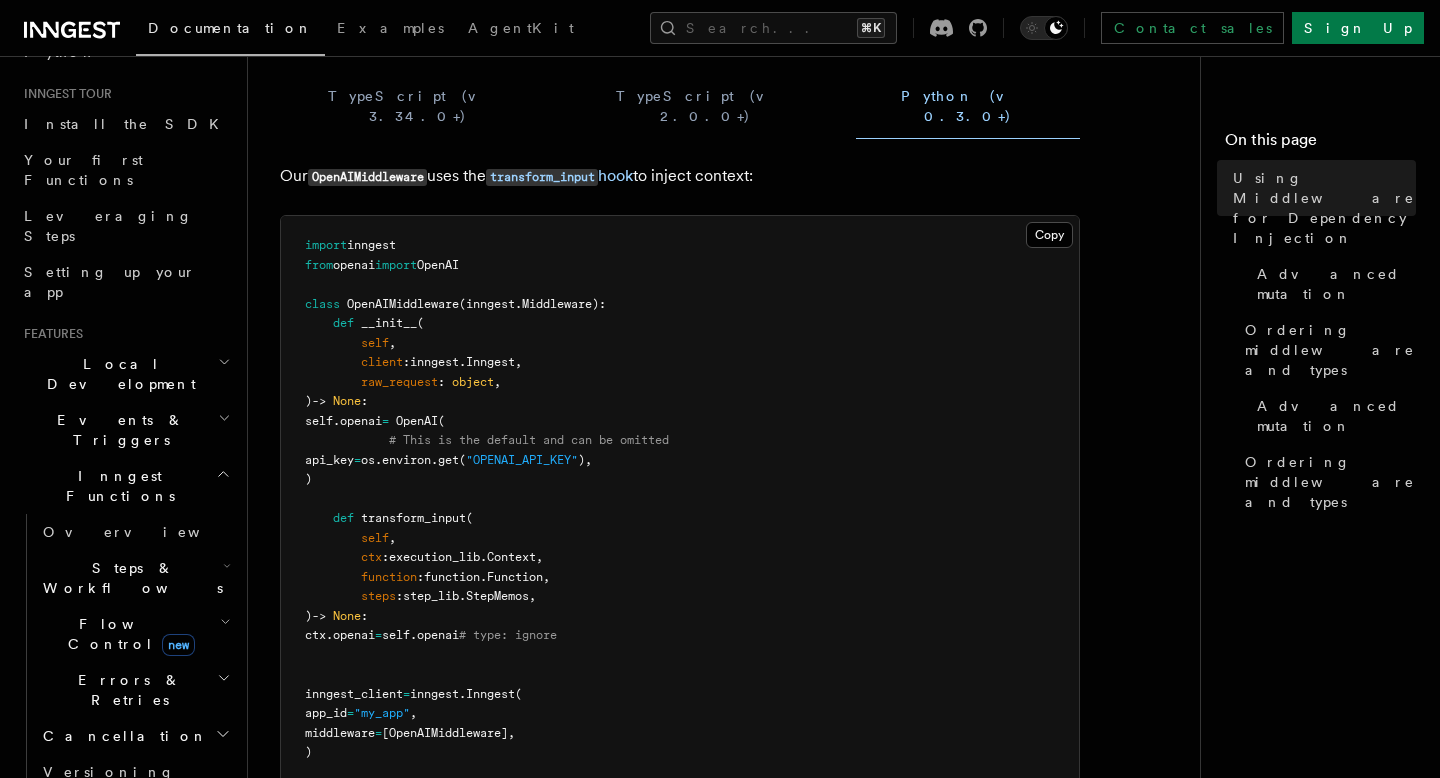 click on "Features" at bounding box center (125, 334) 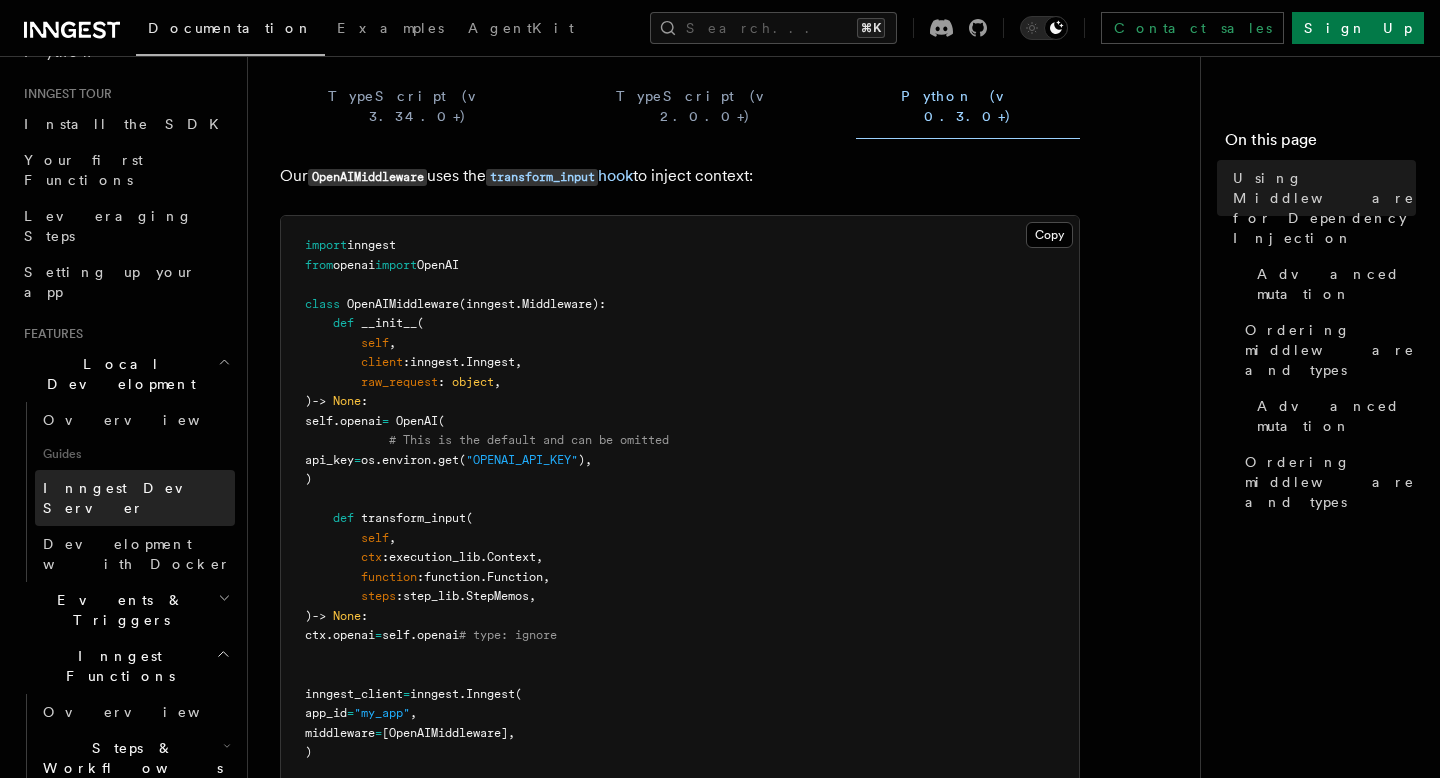 click on "Inngest Dev Server" at bounding box center [139, 498] 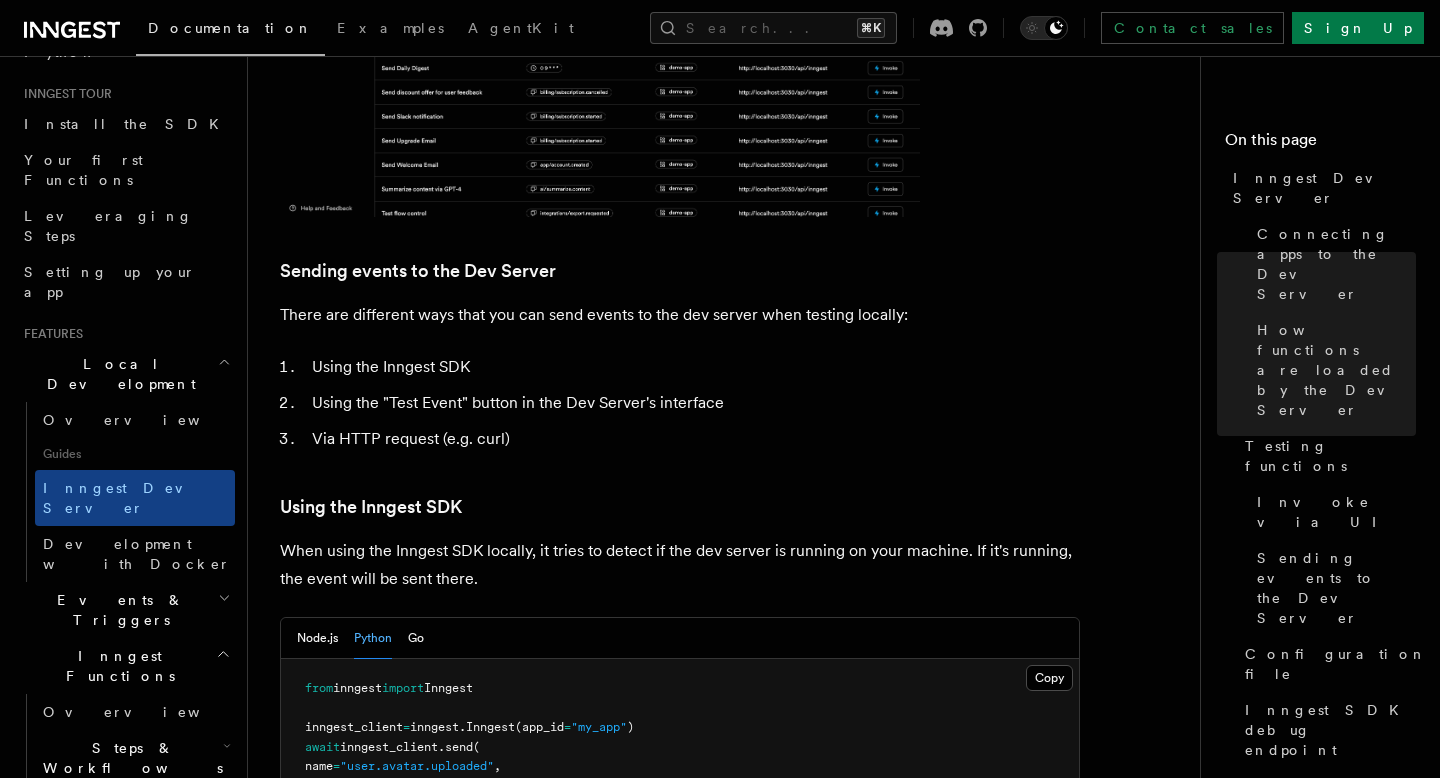 scroll, scrollTop: 562, scrollLeft: 0, axis: vertical 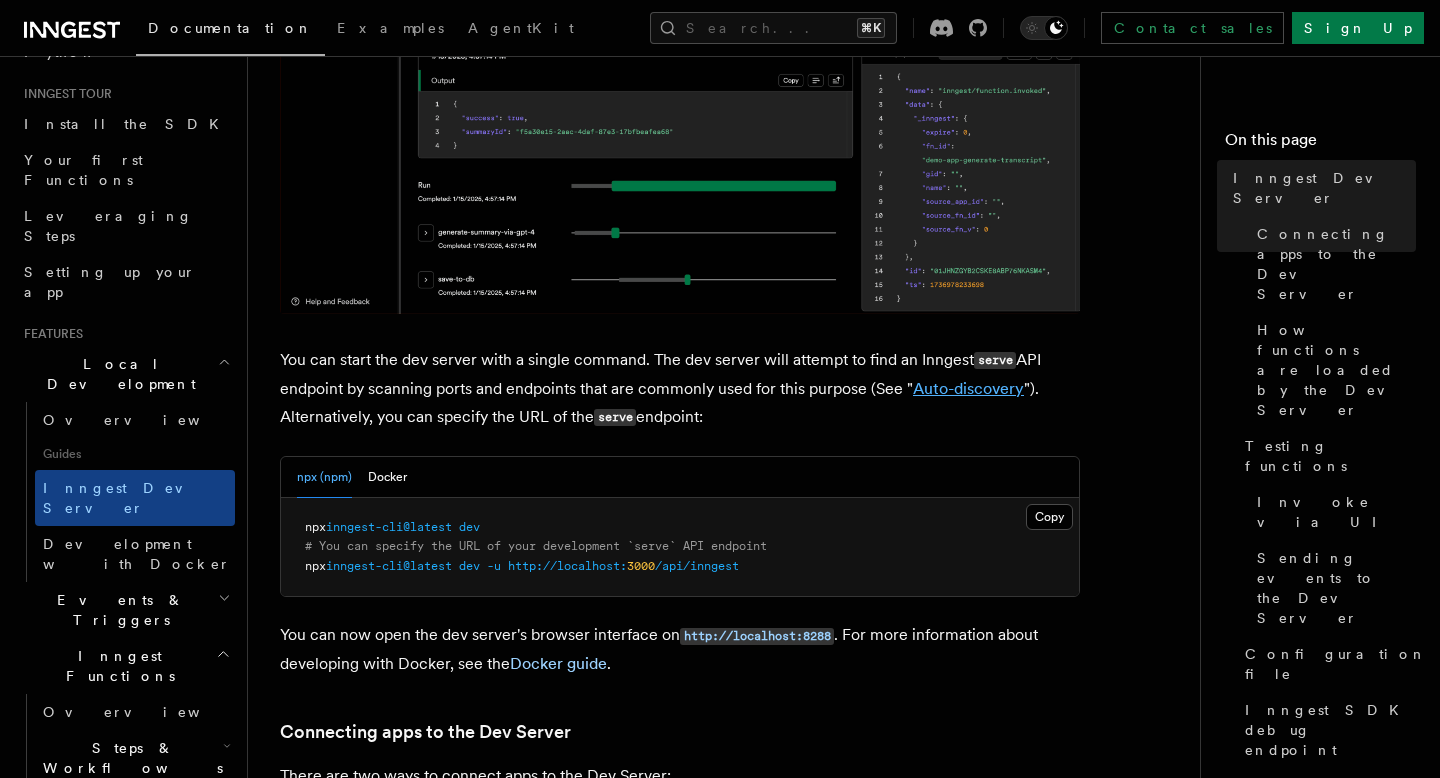 click on "Auto-discovery" at bounding box center (968, 388) 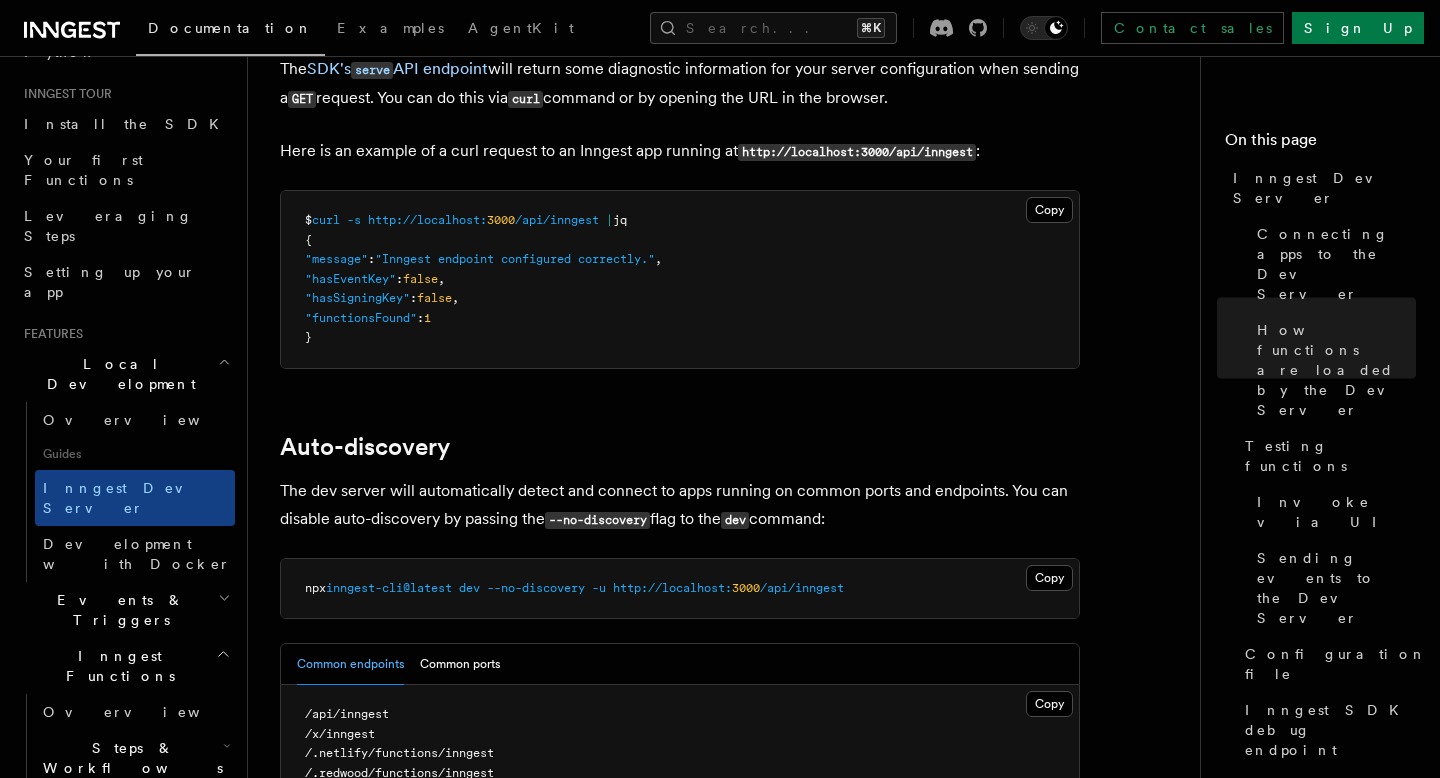 scroll, scrollTop: 6152, scrollLeft: 0, axis: vertical 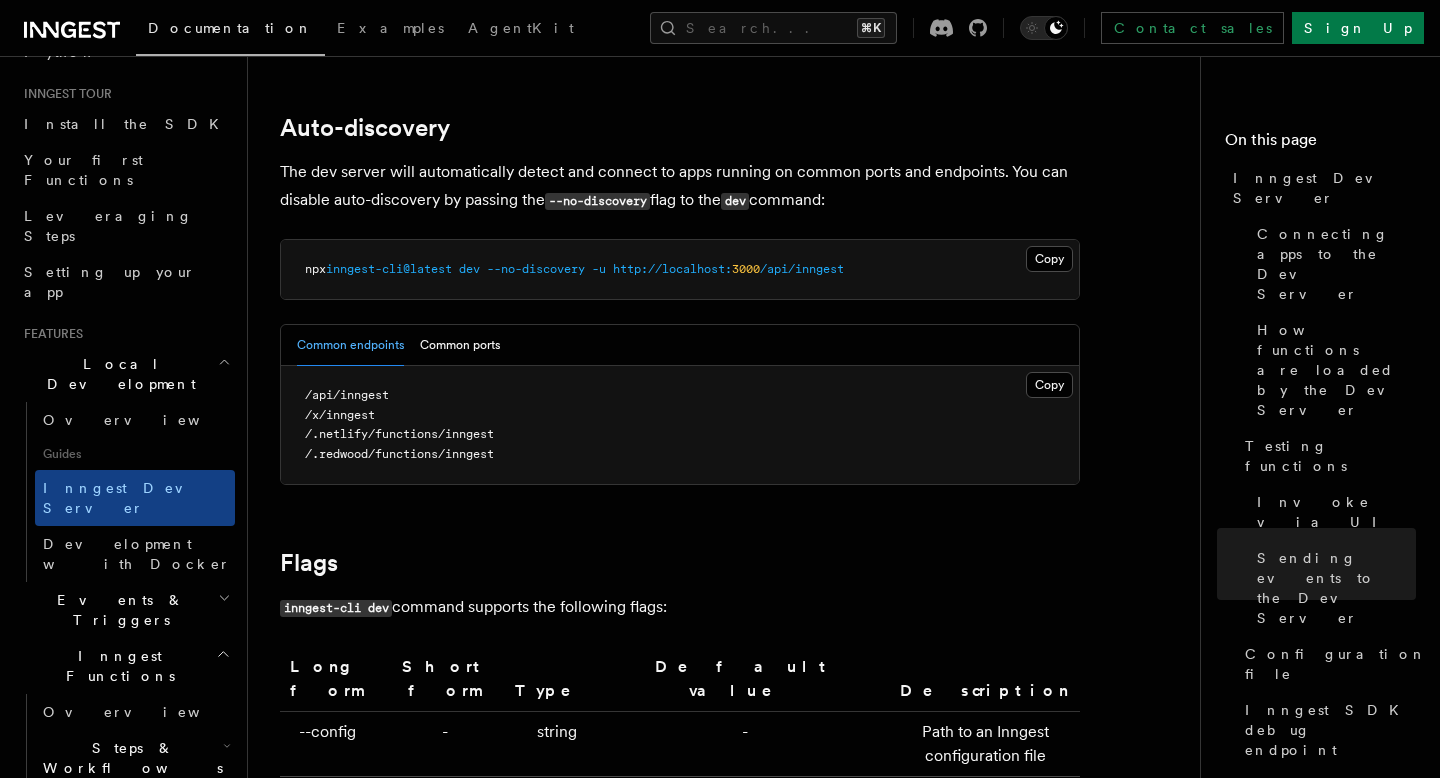 click on "Features Local Development Inngest Dev Server
The Inngest dev server is an  open source  environment that:
Runs a fast, in-memory version of Inngest on your machine
Provides a browser interface for sending events and viewing events and function runs
You can start the dev server with a single command. The dev server will attempt to find an Inngest  serve  API endpoint by scanning ports and endpoints that are commonly used for this purpose (See " Auto-discovery "). Alternatively, you can specify the URL of the  serve  endpoint:
npx (npm) Docker Copy Copied npx  inngest-cli@latest   dev
# You can specify the URL of your development `serve` API endpoint
npx  inngest-cli@latest   dev   -u   http://localhost: 3000 /api/inngest
You can now open the dev server's browser interface on  http://localhost:8288 . For more information about developing with Docker, see the  Docker guide .
Connecting apps to the Dev Server
There are two ways to connect apps to the Dev Server:
Automatically ")." at bounding box center (732, -2283) 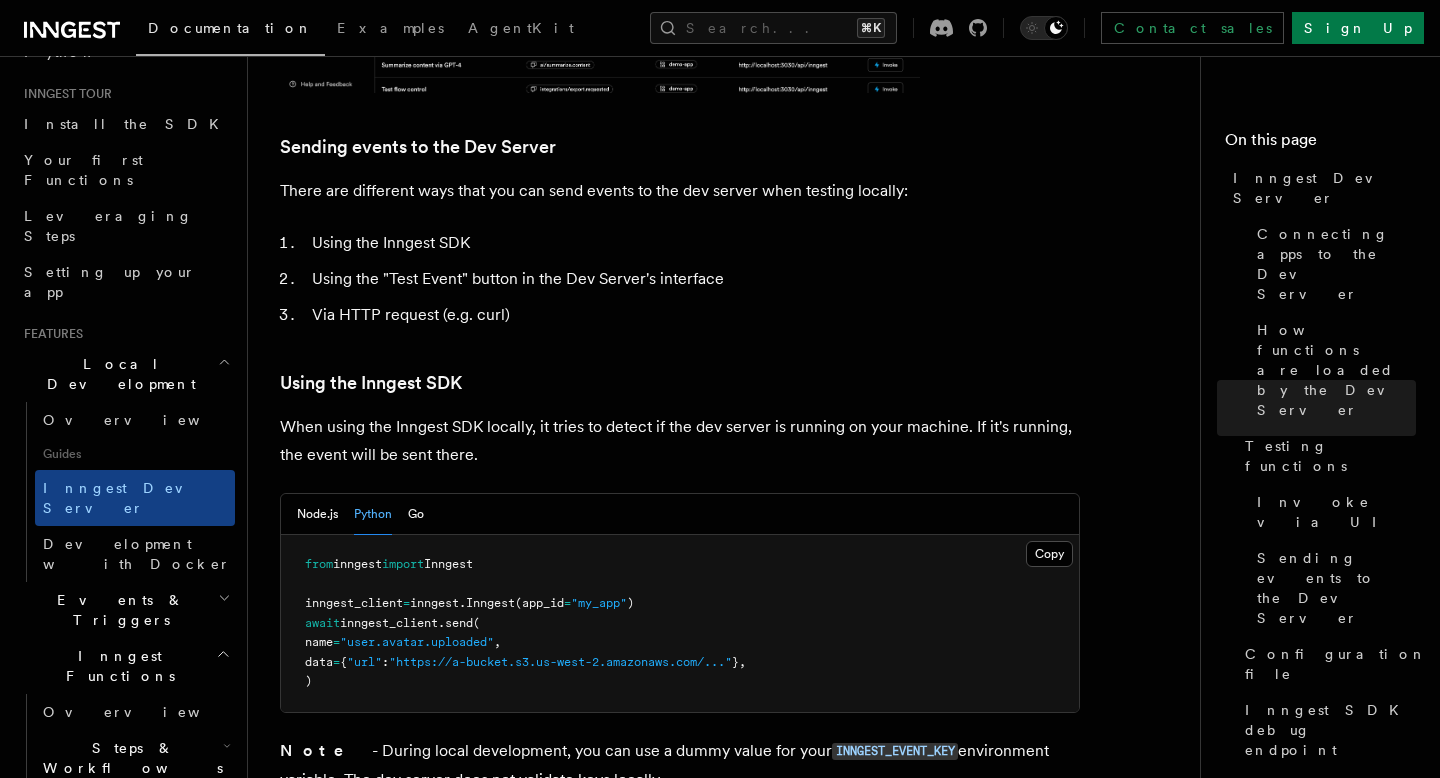 scroll, scrollTop: 3419, scrollLeft: 0, axis: vertical 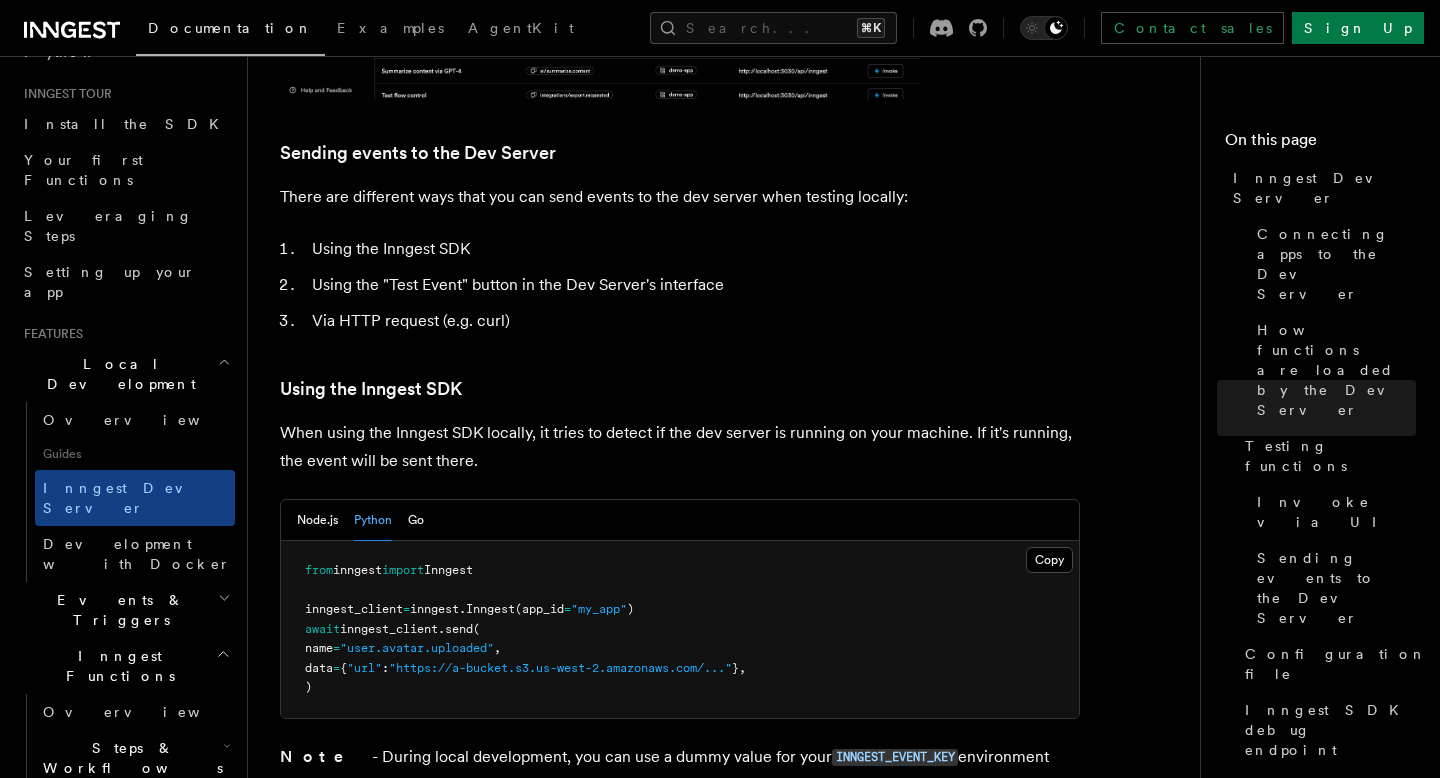 click on ""https://a-bucket.s3.us-west-2.amazonaws.com/..."" at bounding box center [560, 668] 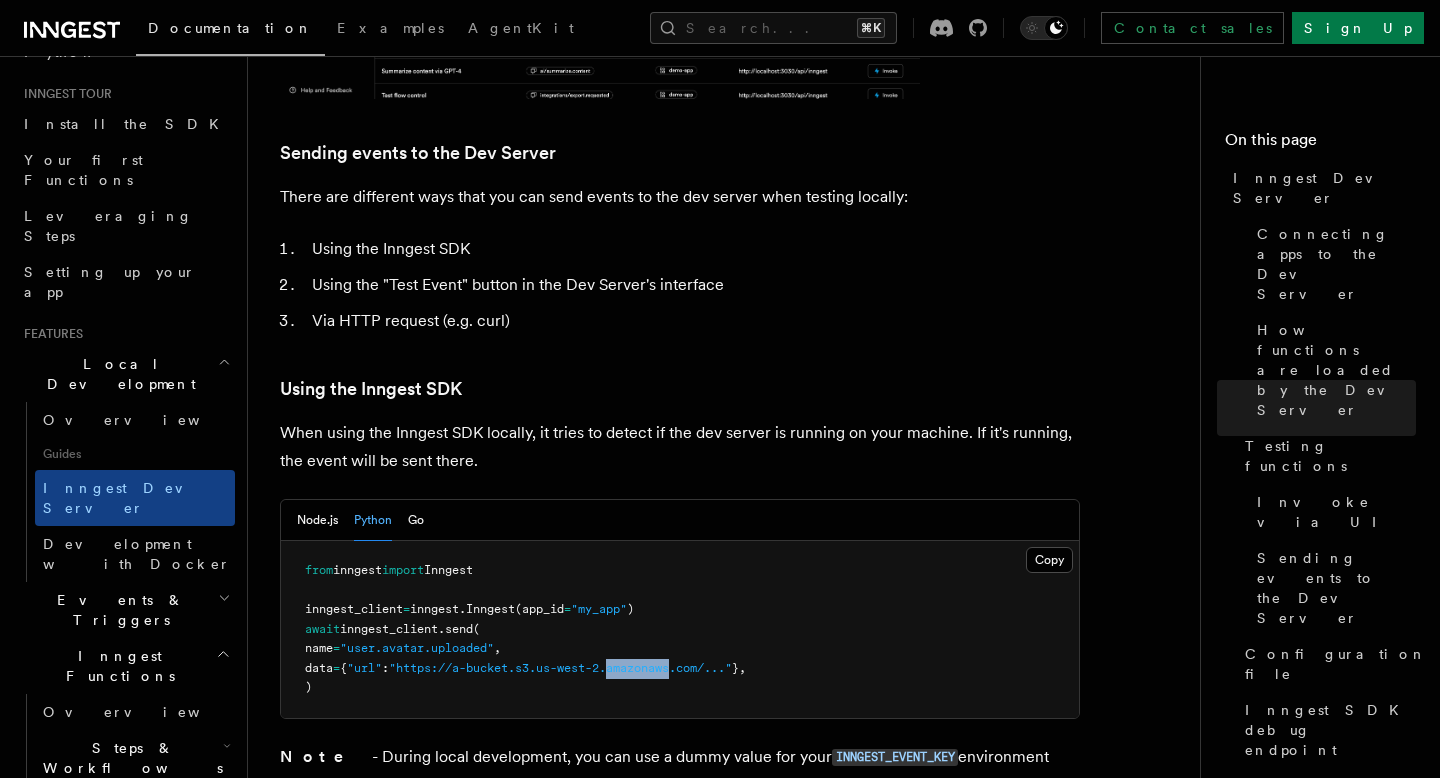 click on ""https://a-bucket.s3.us-west-2.amazonaws.com/..."" at bounding box center [560, 668] 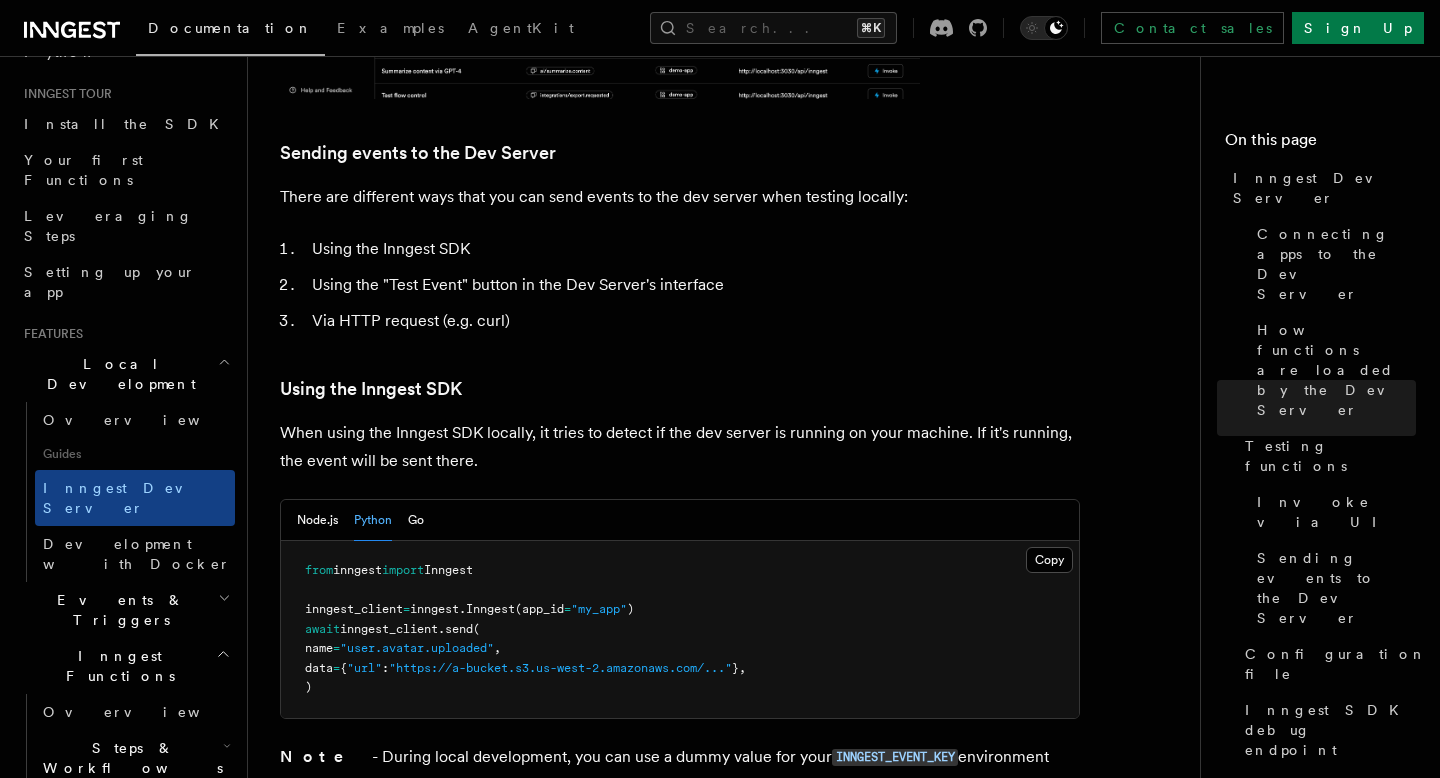 click on "from  inngest  import  Inngest
inngest_client  =  inngest . Inngest (app_id = "my_app" )
await  inngest_client . send (
name = "user.avatar.uploaded" ,
data = { "url" :  "https://a-bucket.s3.us-west-2.amazonaws.com/..." },
)" at bounding box center (680, 629) 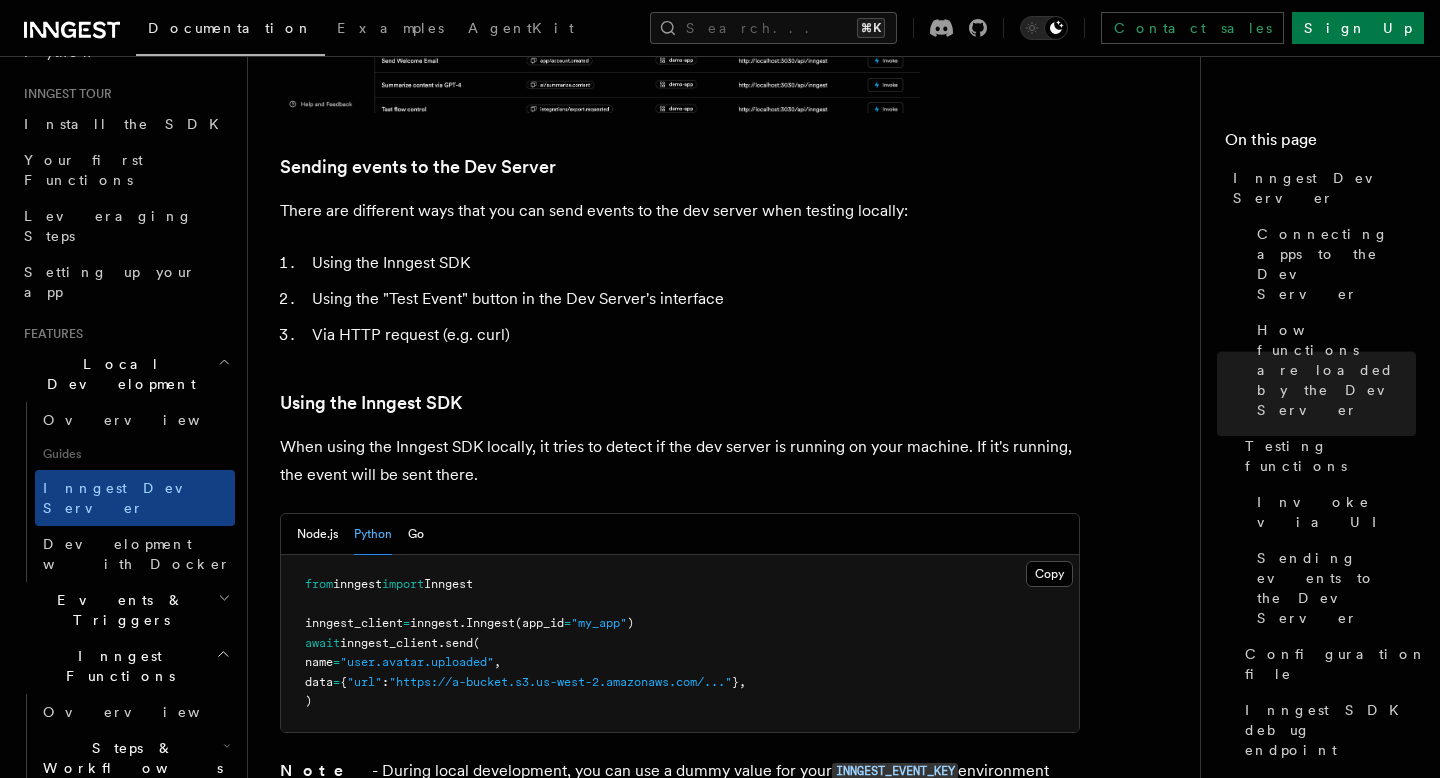 scroll, scrollTop: 3414, scrollLeft: 0, axis: vertical 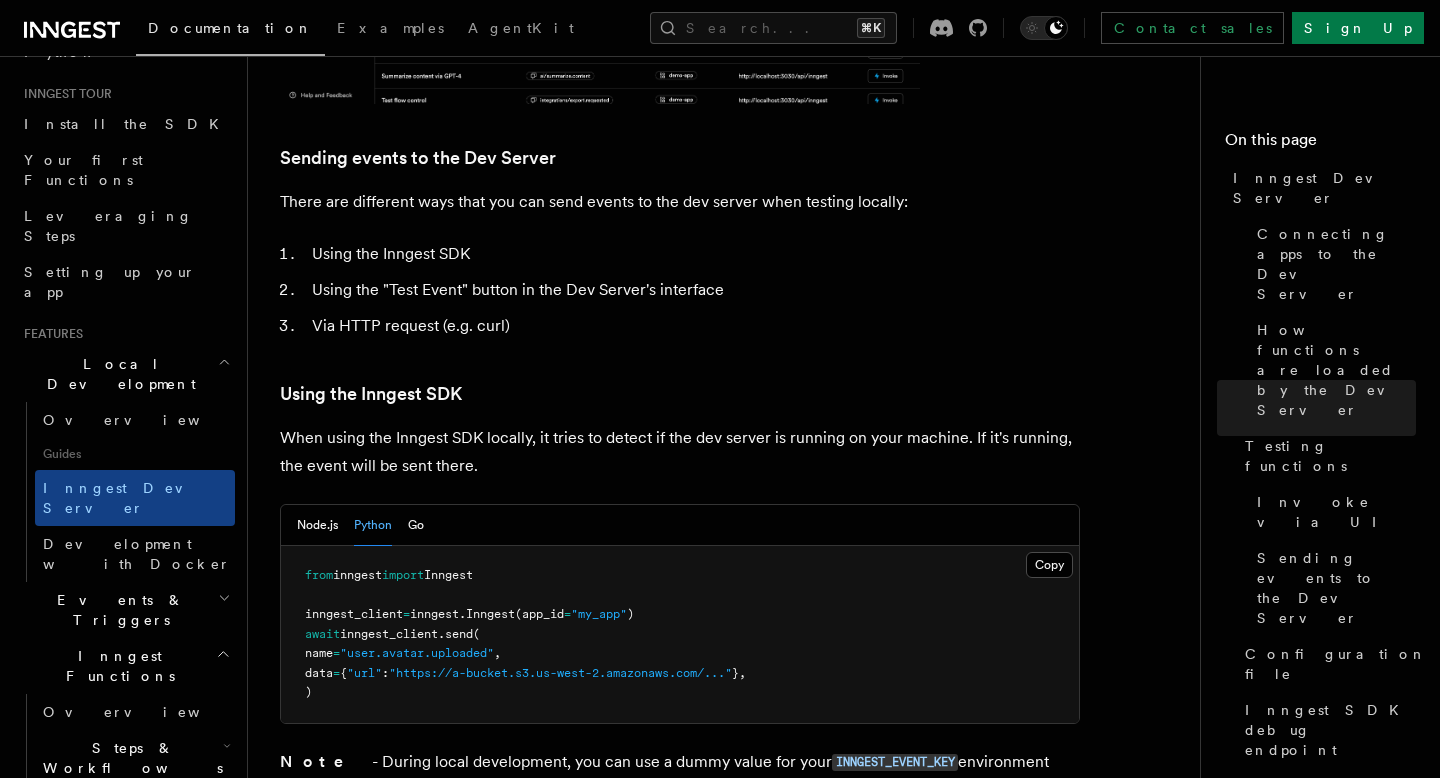click on "When using the Inngest SDK locally, it tries to detect if the dev server is running on your machine. If it's running, the event will be sent there." at bounding box center (680, 452) 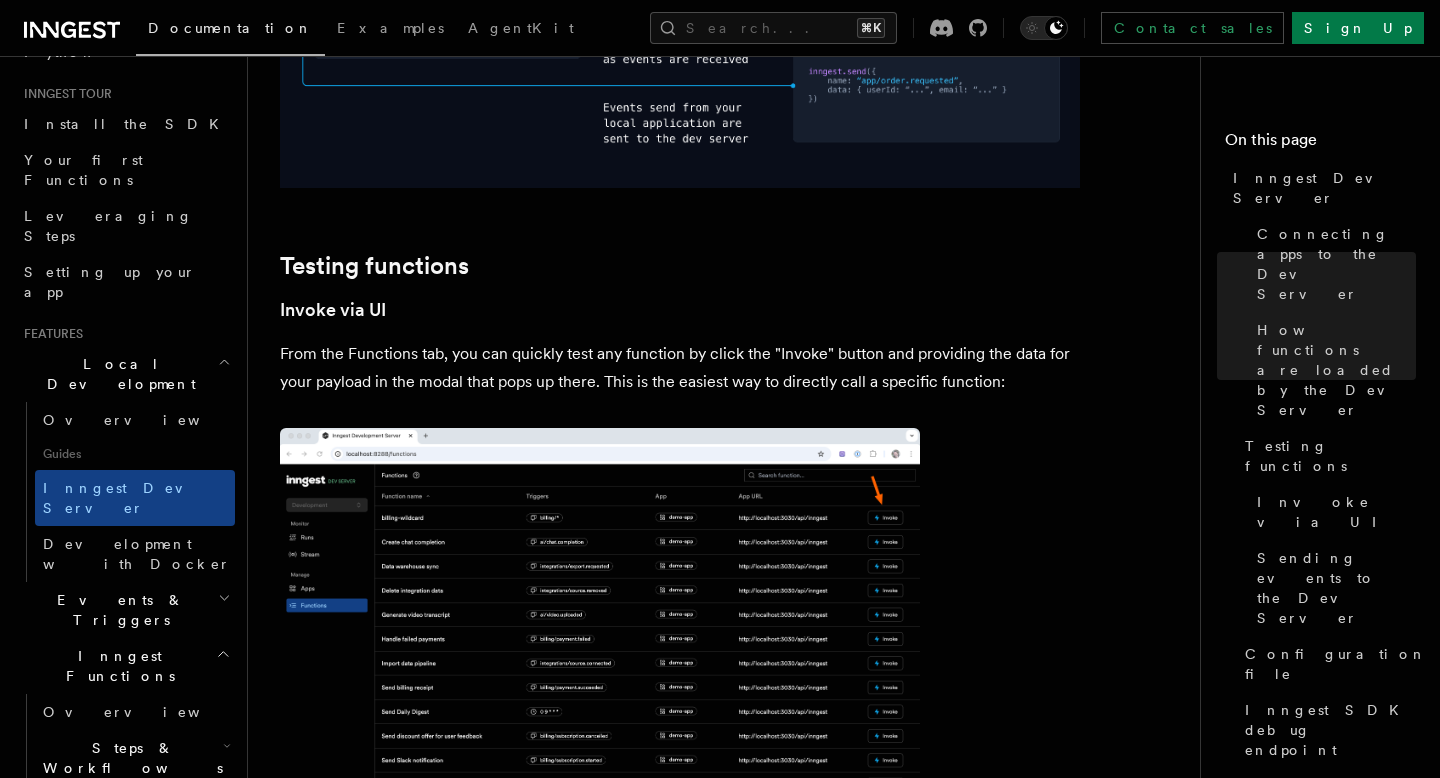 scroll, scrollTop: 2656, scrollLeft: 0, axis: vertical 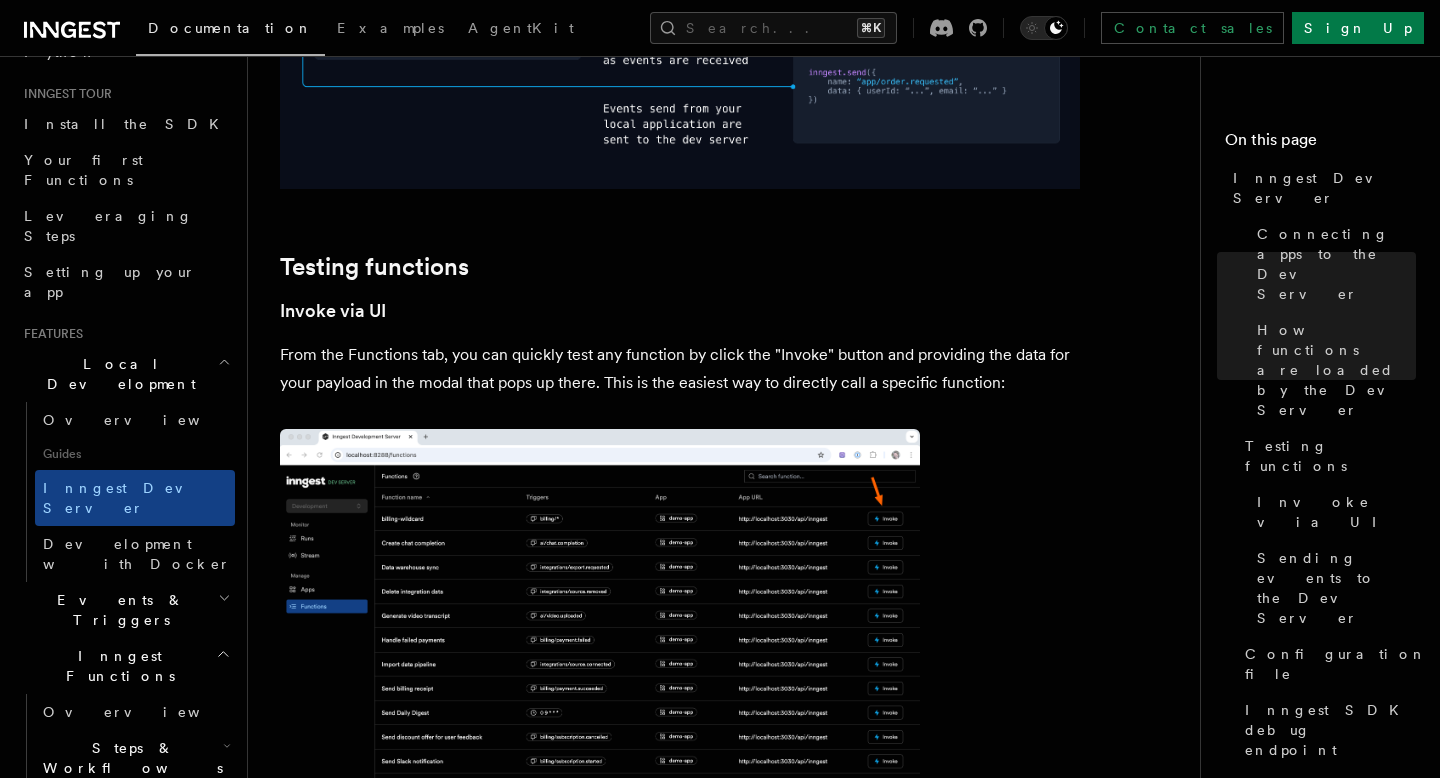 click at bounding box center (600, 645) 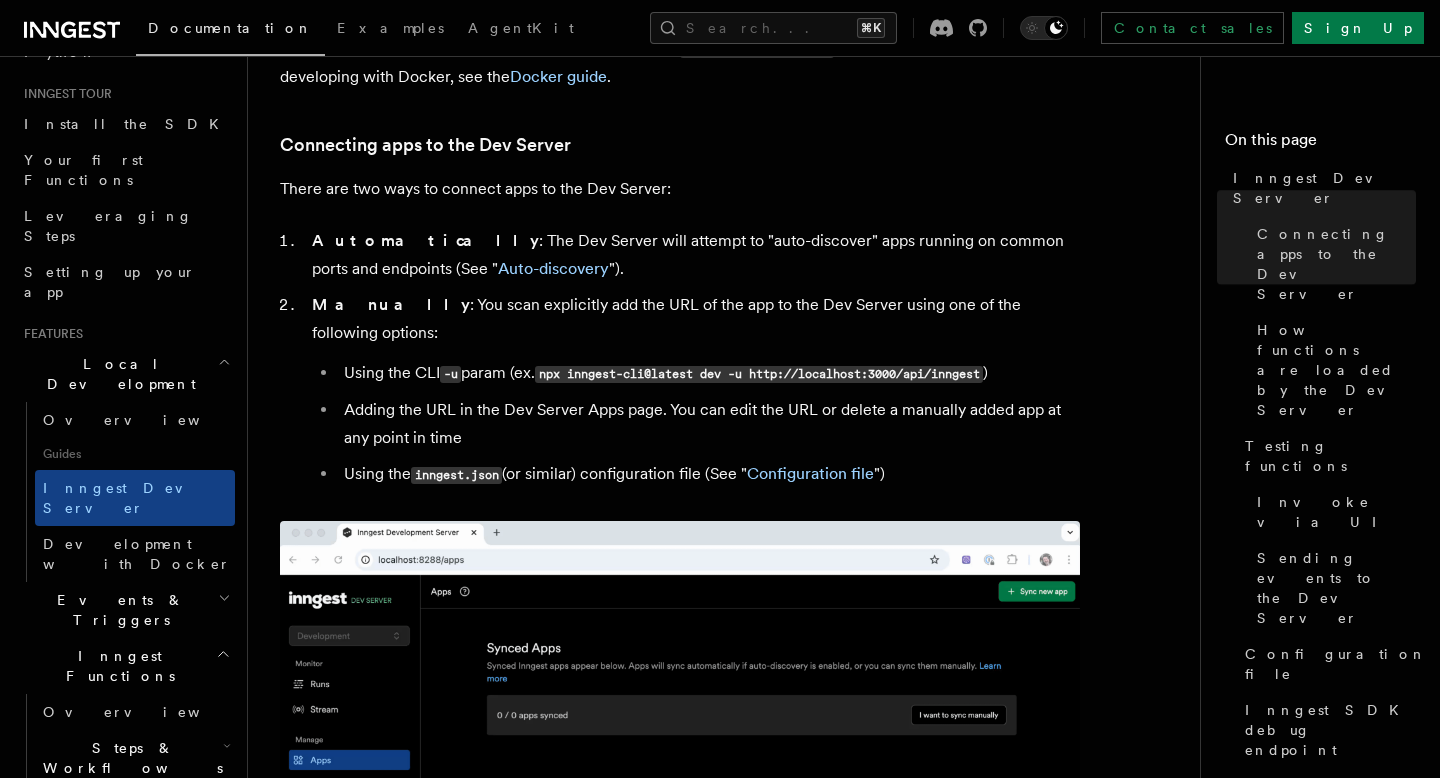 scroll, scrollTop: 864, scrollLeft: 0, axis: vertical 